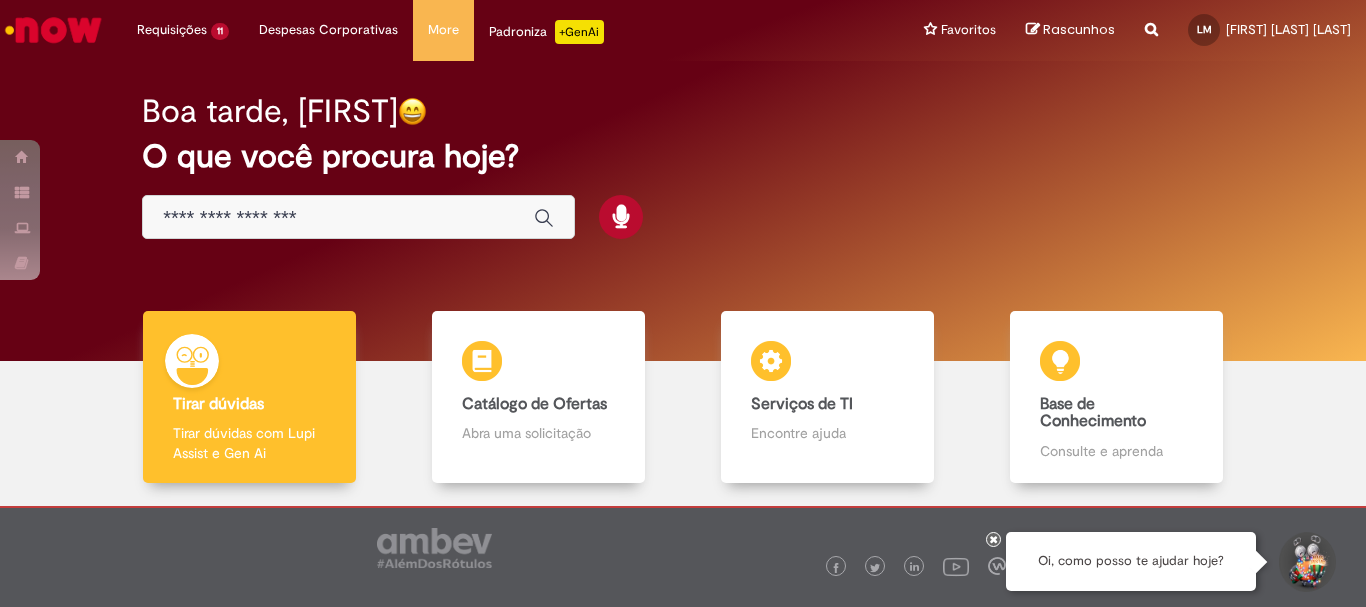 scroll, scrollTop: 0, scrollLeft: 0, axis: both 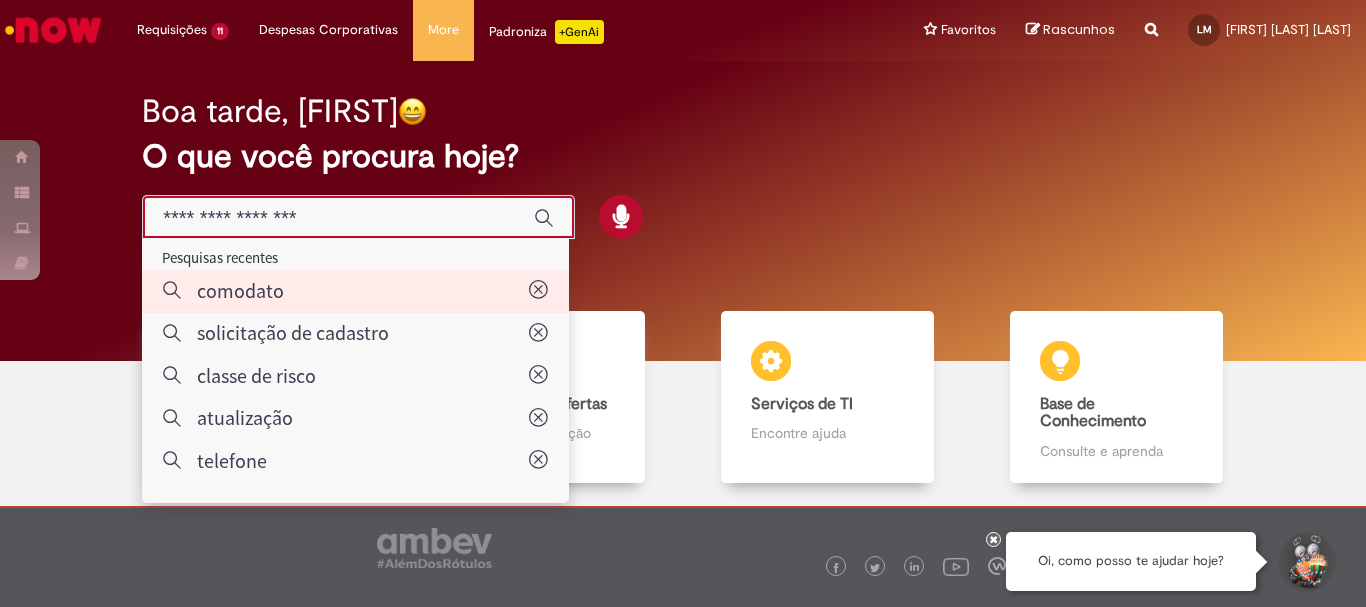 type on "********" 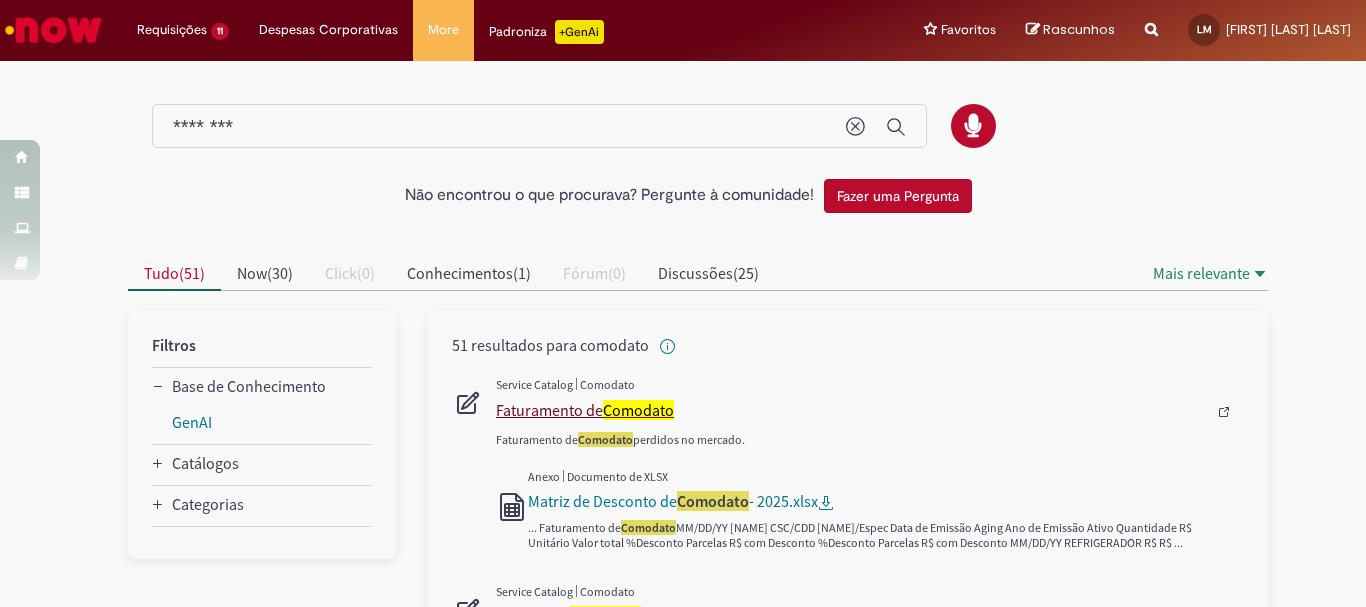 scroll, scrollTop: 200, scrollLeft: 0, axis: vertical 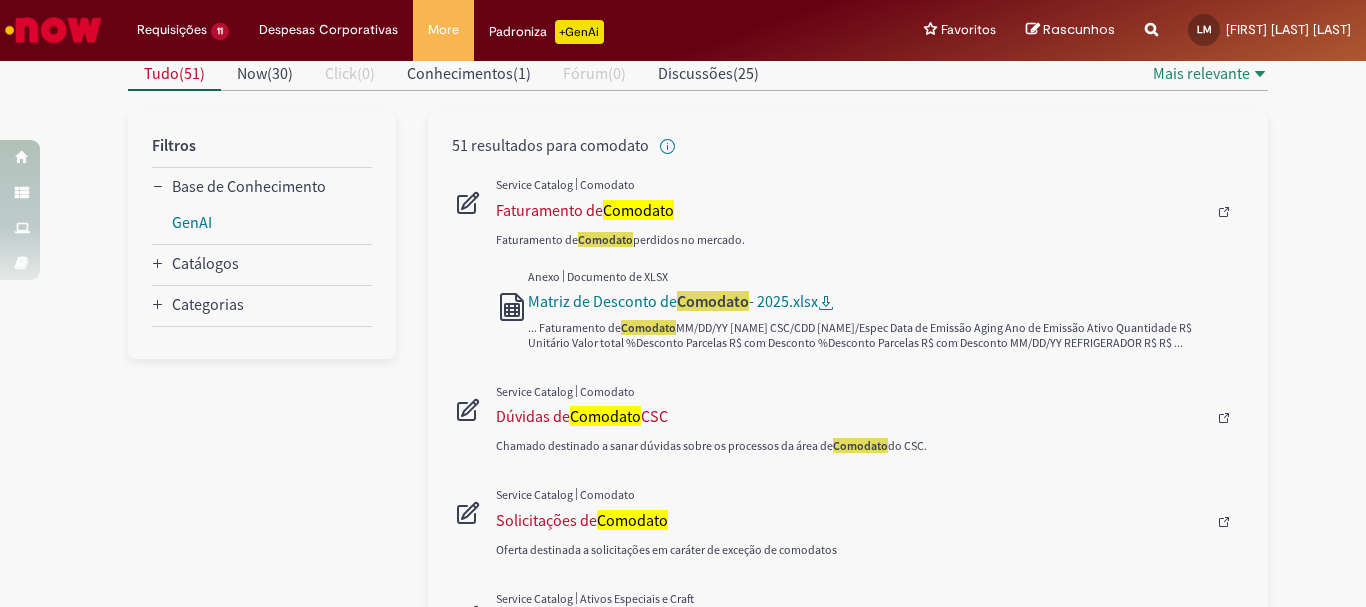 click on "Oferta destinada a solicitações em caráter de exceção de comodatos" at bounding box center [870, 537] 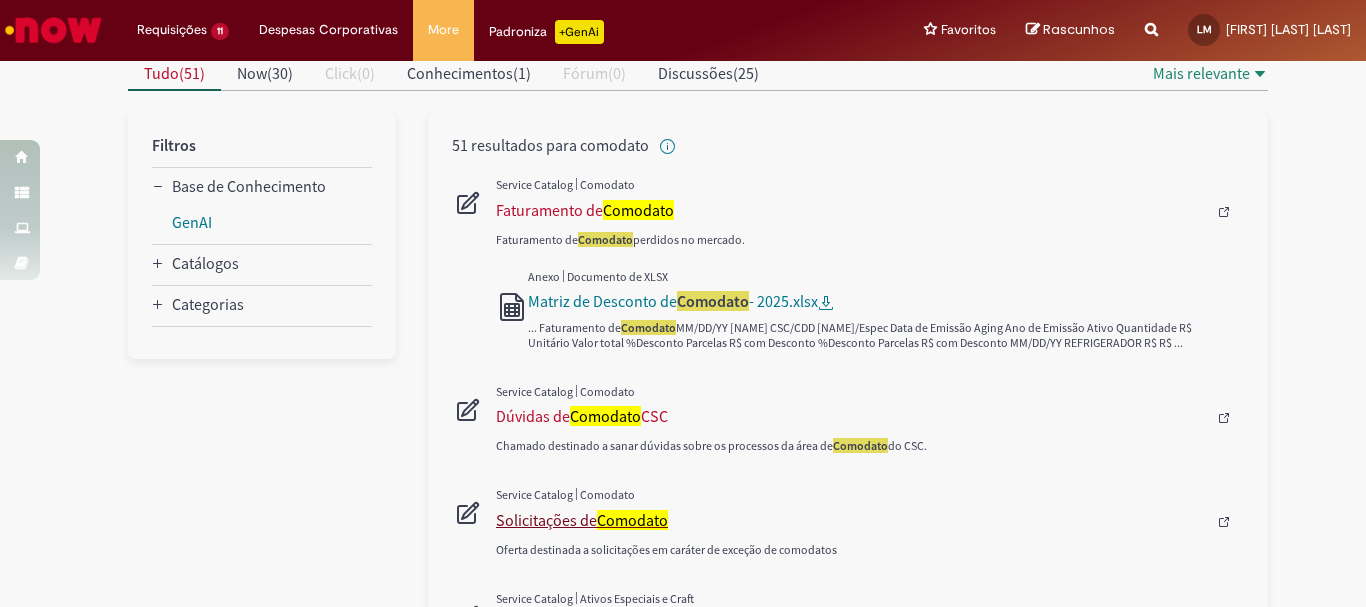 click on "Solicitações de  Comodato" at bounding box center (851, 520) 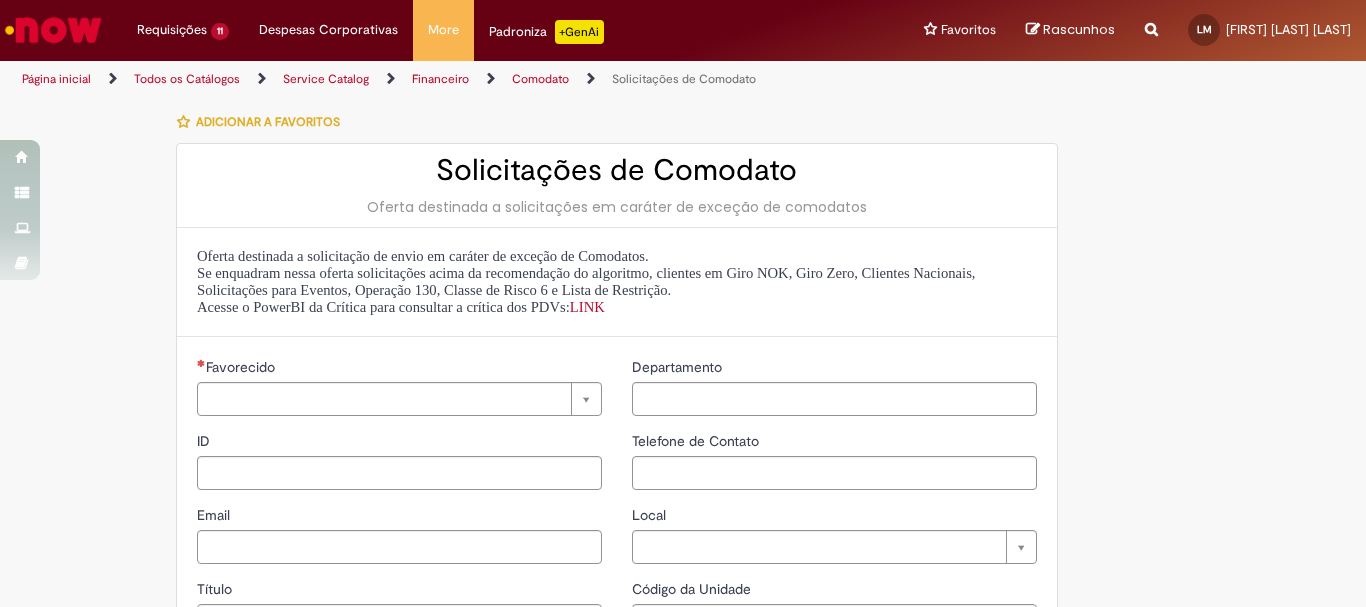 type on "**********" 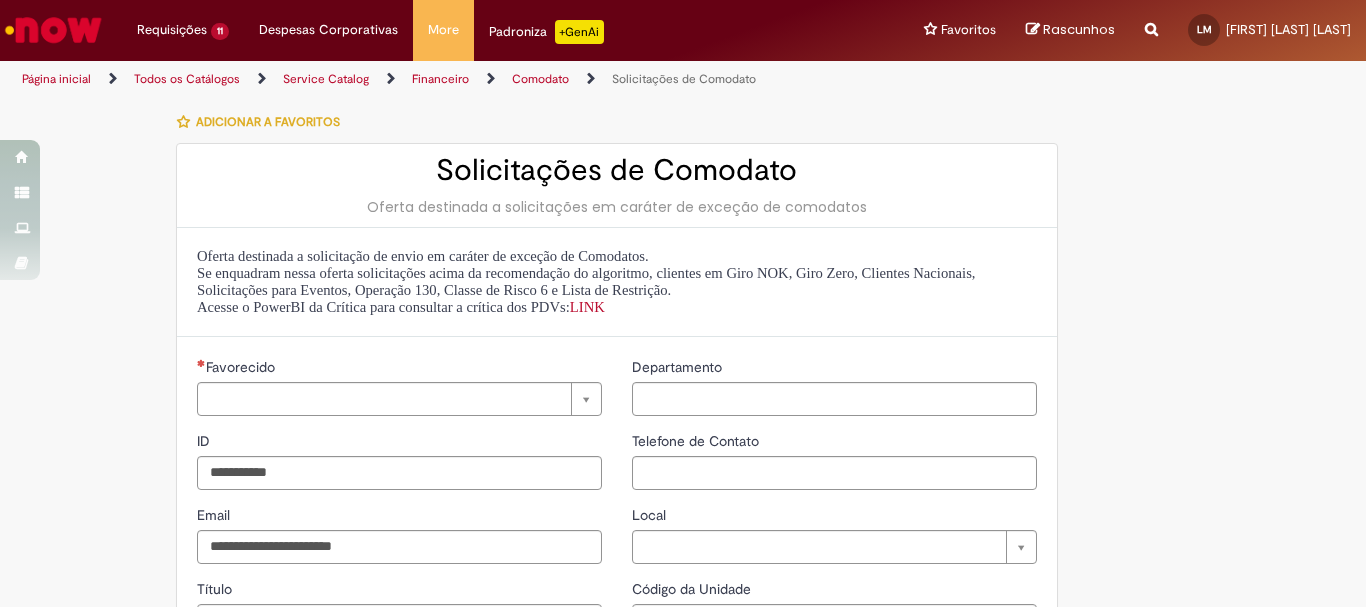 type on "**********" 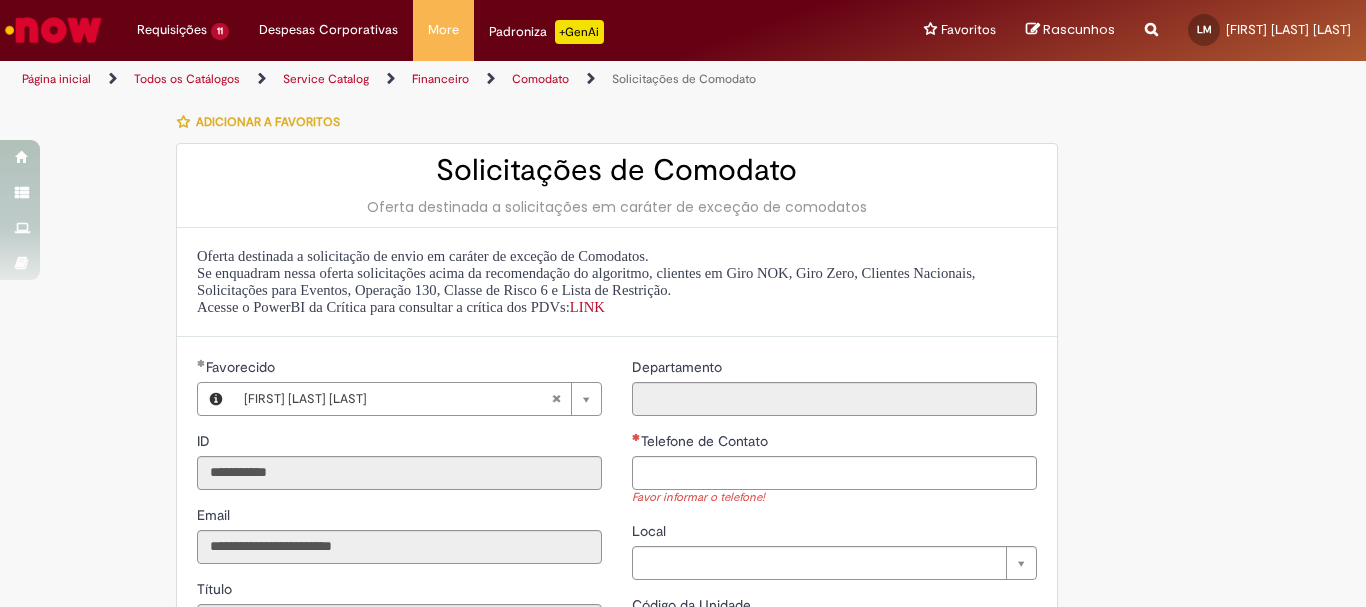 click on "Favor informar o telefone!" at bounding box center (834, 498) 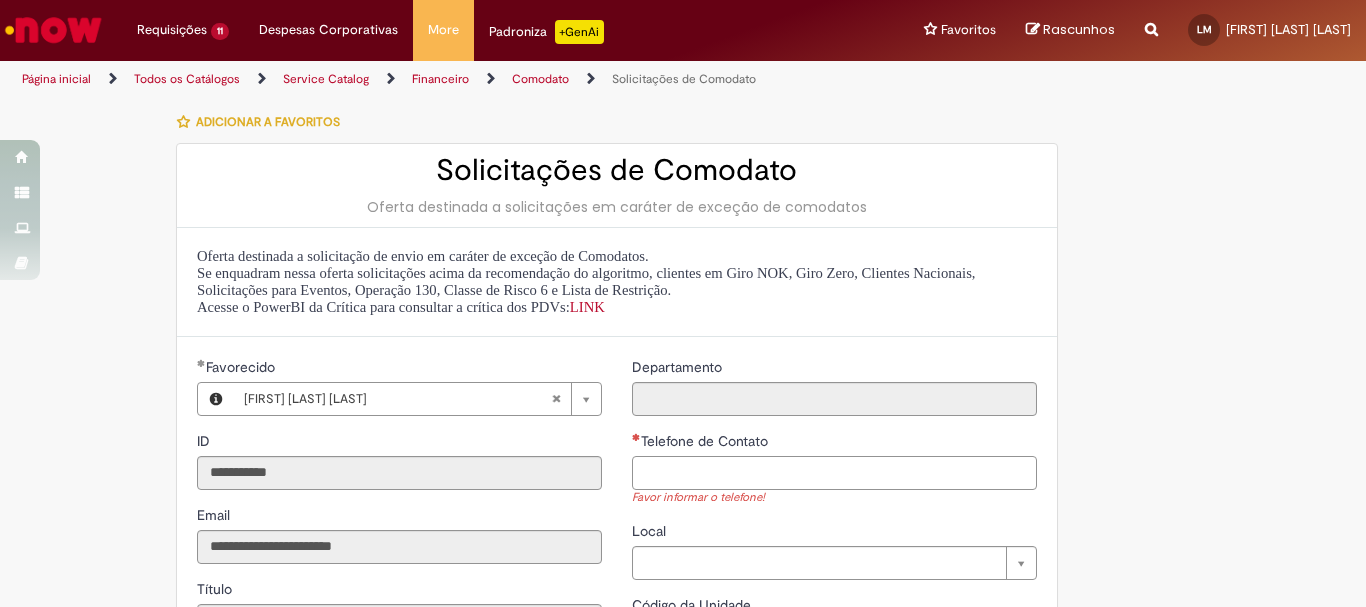 click on "Telefone de Contato" at bounding box center (834, 473) 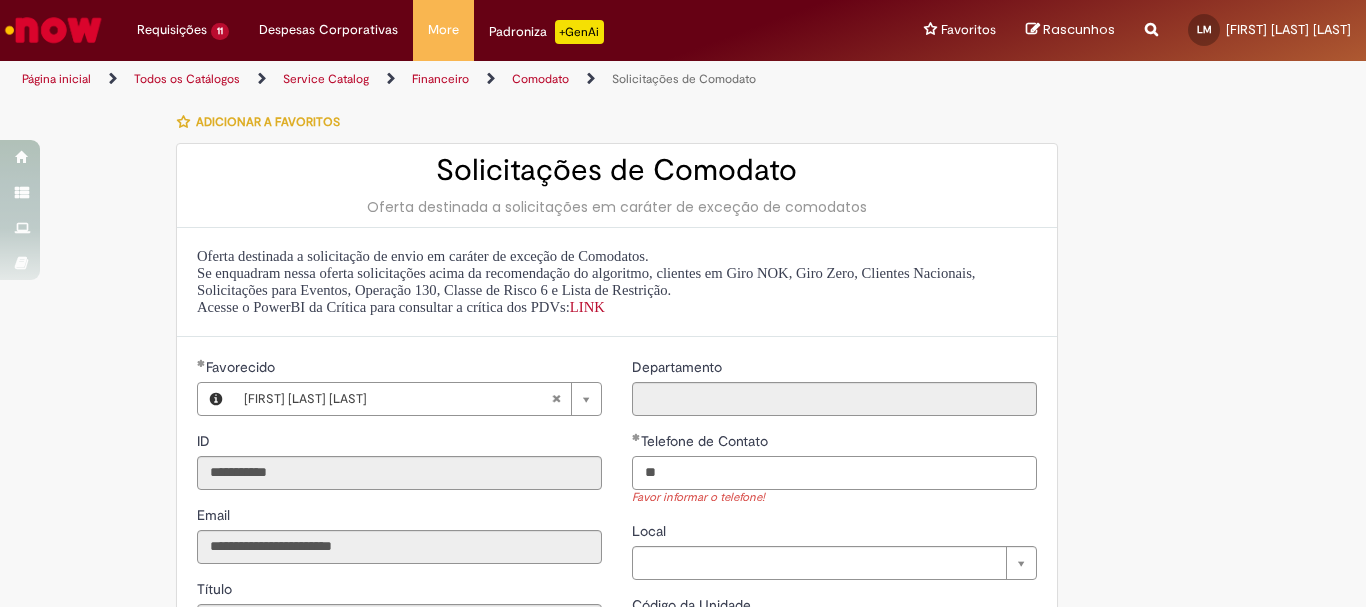 type on "*" 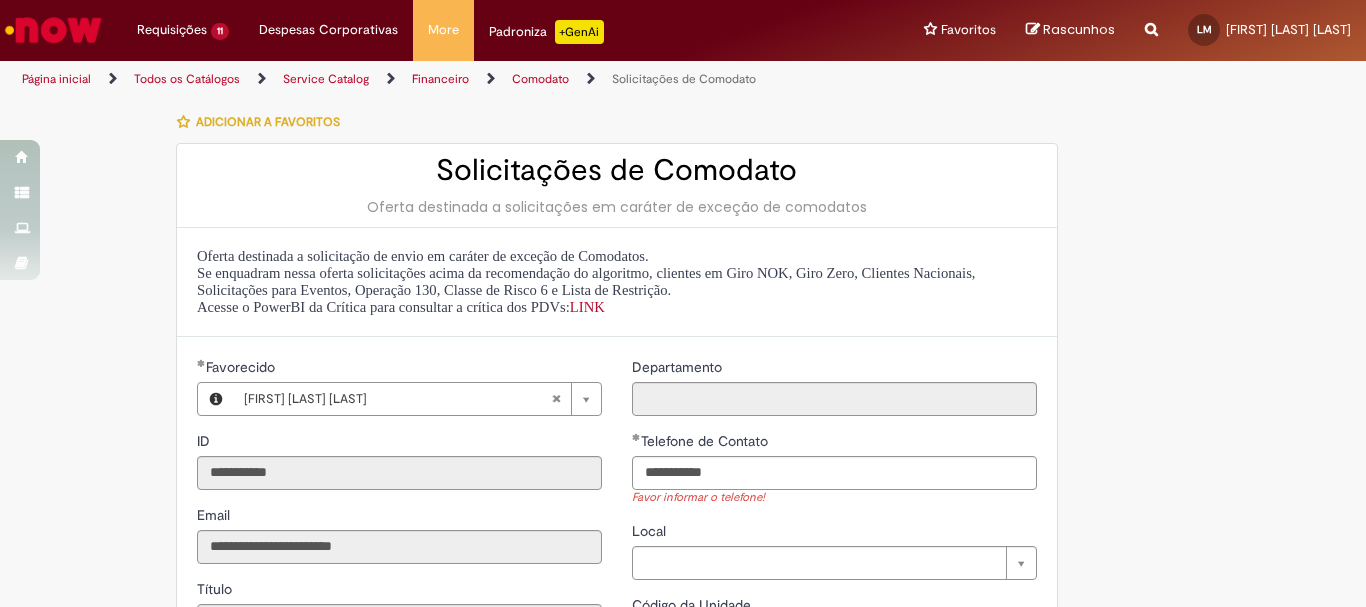 type on "**********" 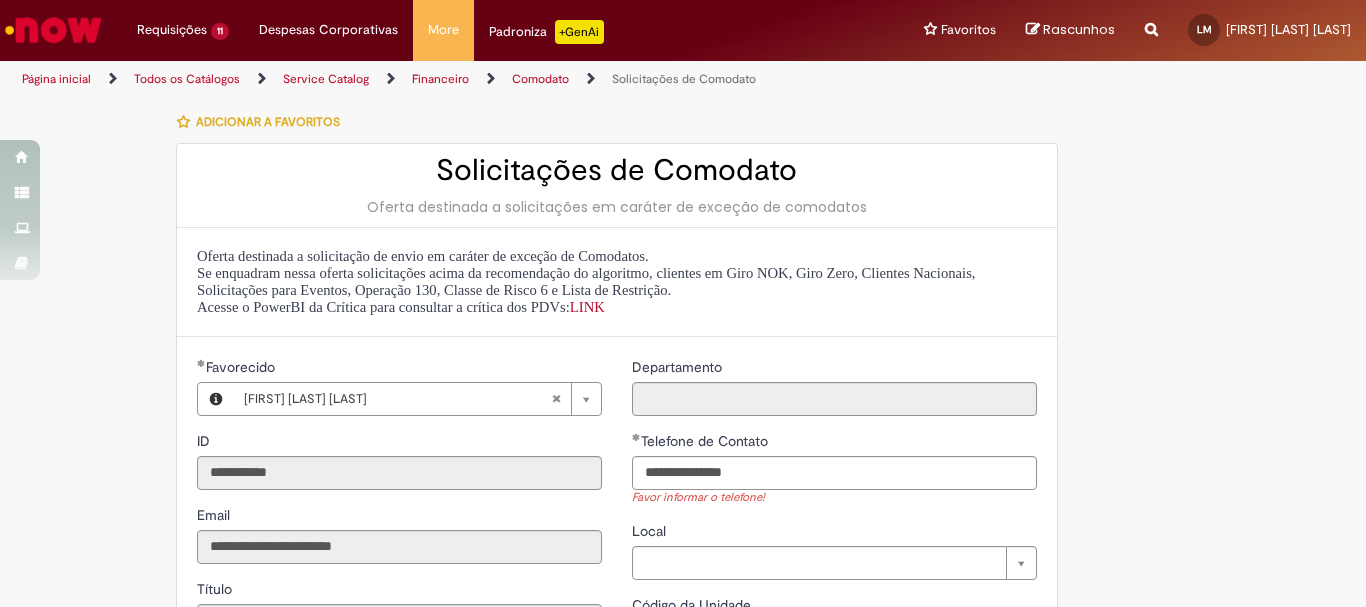 click on "Favorecido" at bounding box center [399, 369] 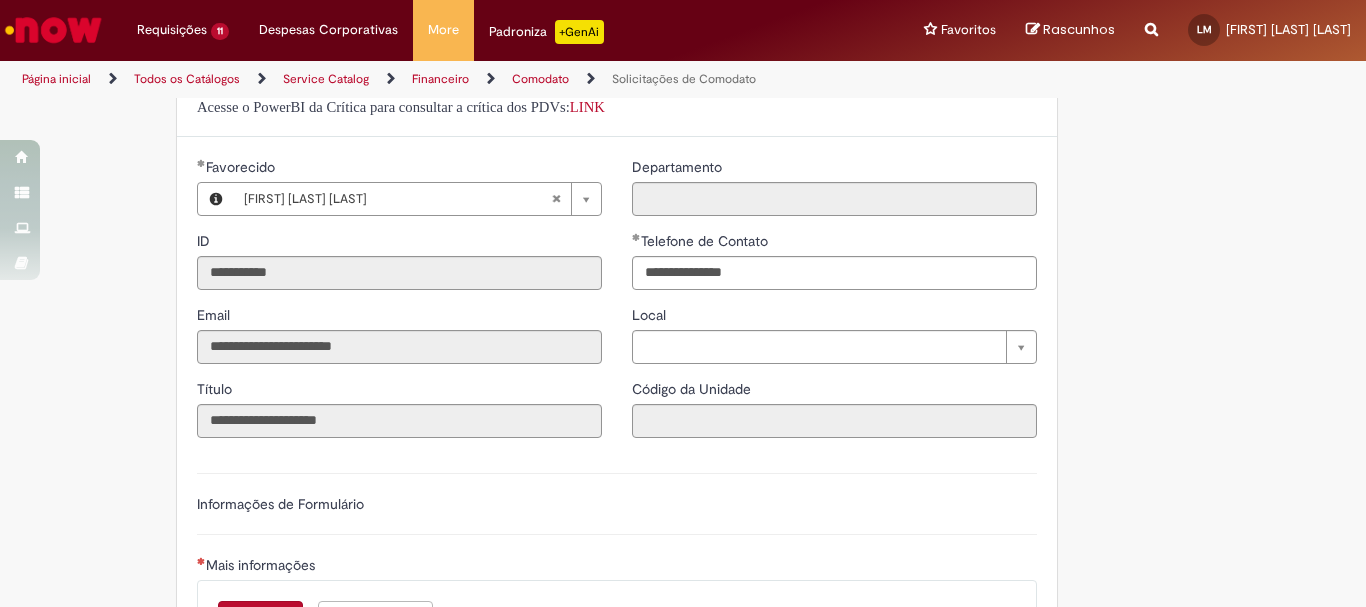 scroll, scrollTop: 400, scrollLeft: 0, axis: vertical 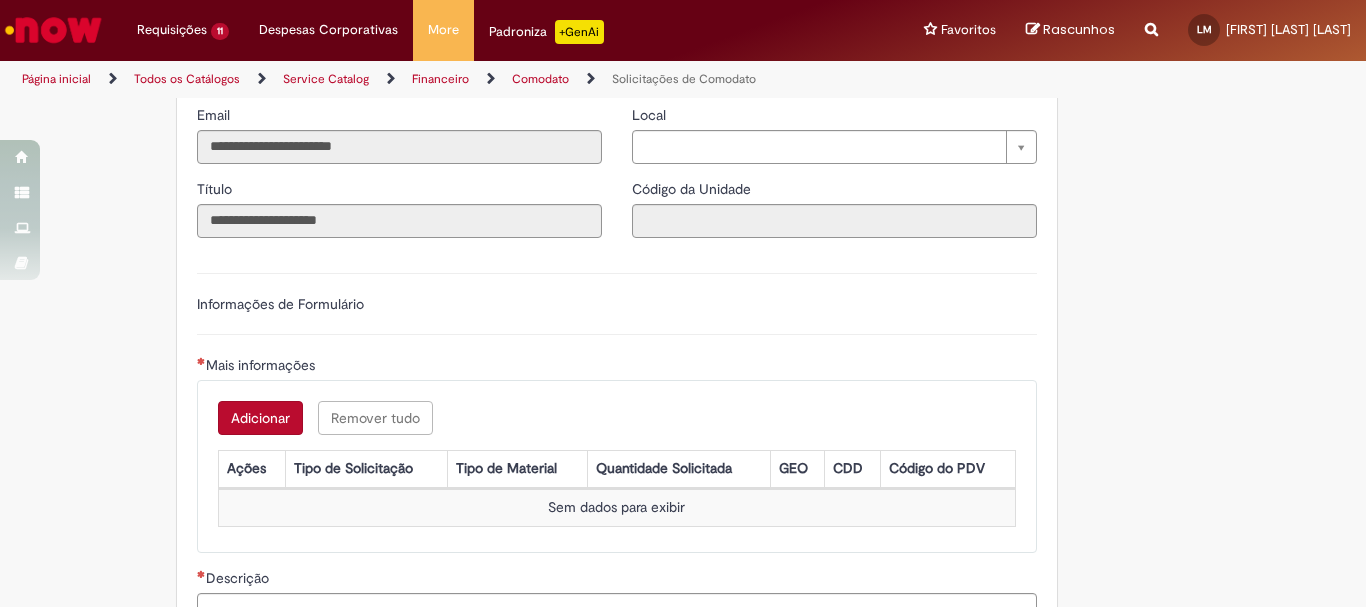 click on "Adicionar Remover tudo" at bounding box center (617, 418) 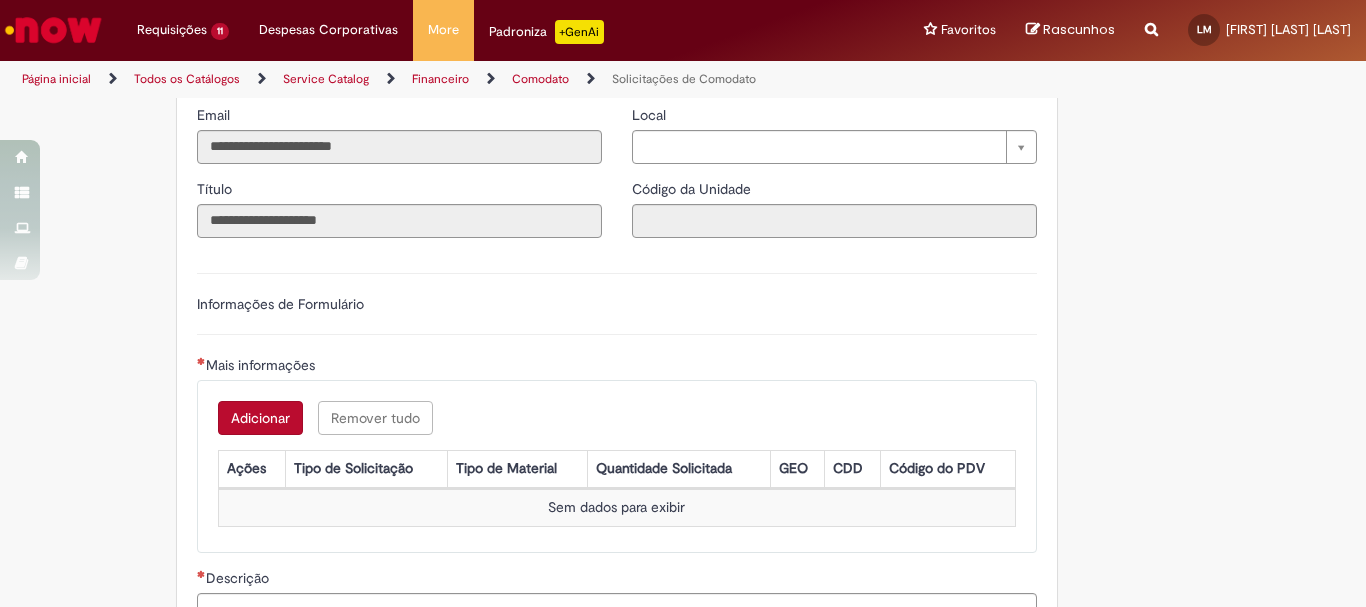 click on "Adicionar" at bounding box center [260, 418] 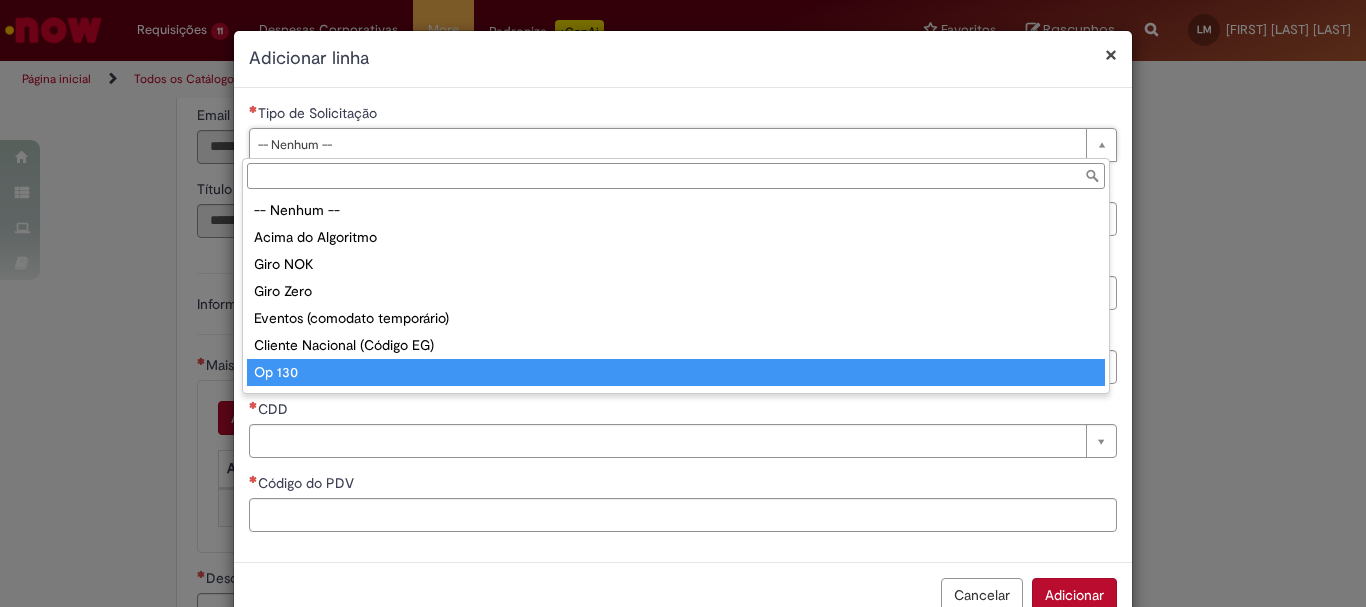 scroll, scrollTop: 51, scrollLeft: 0, axis: vertical 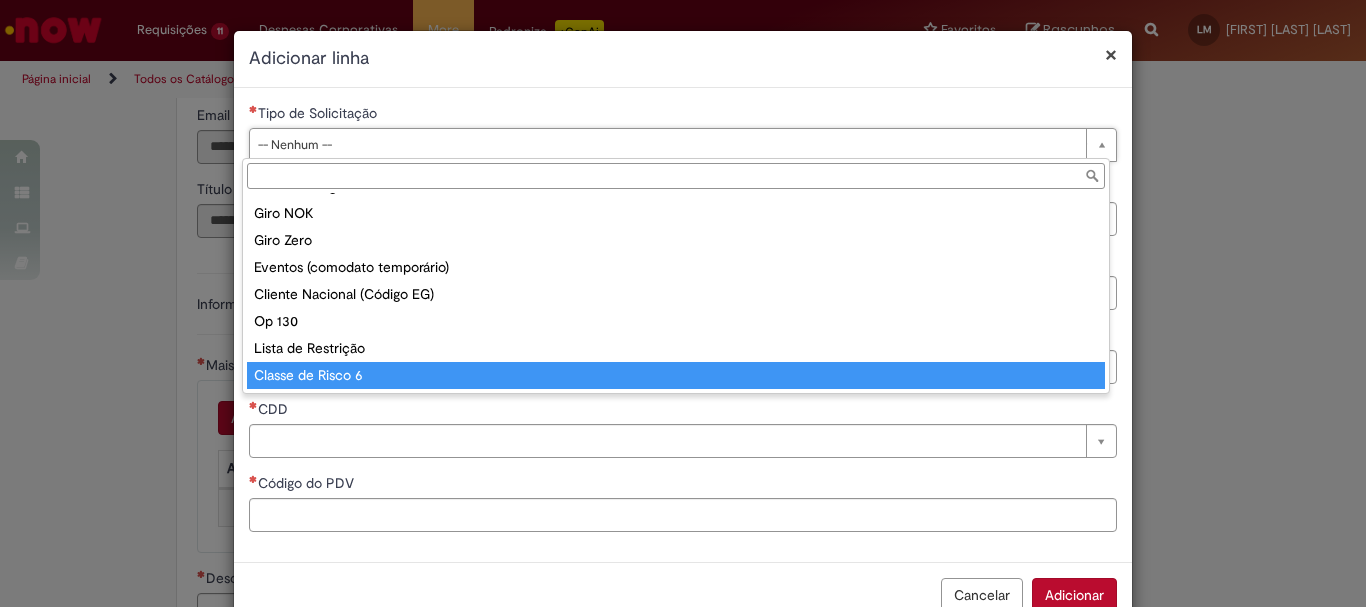 type on "**********" 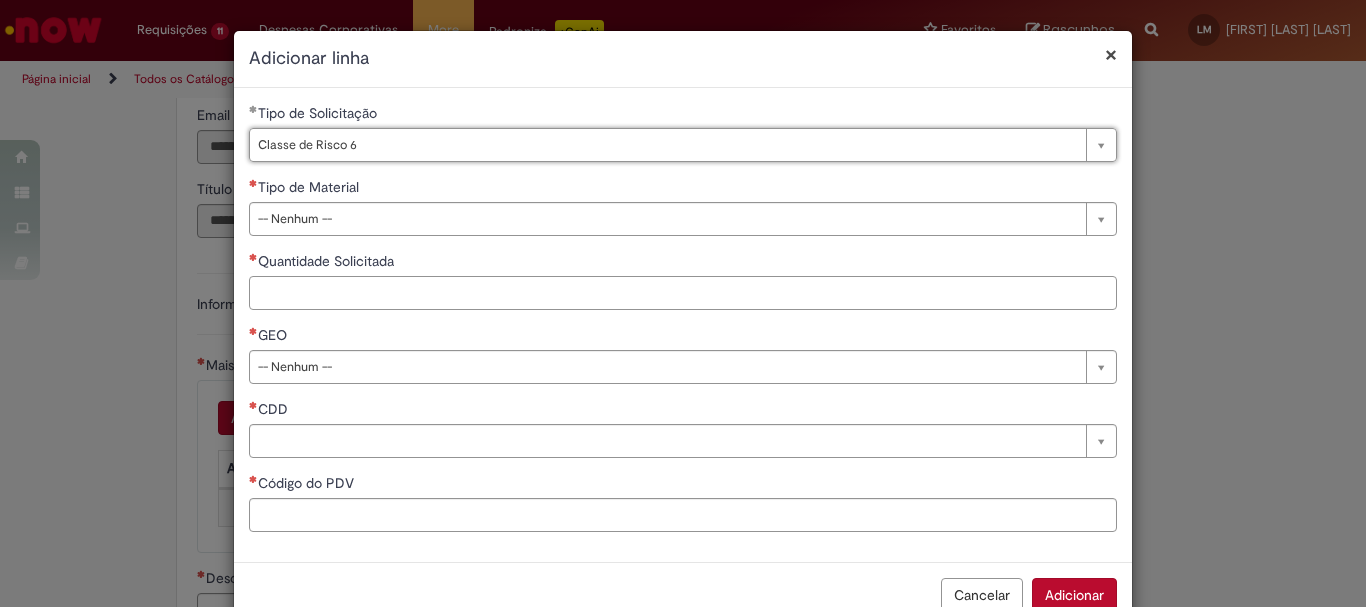 click on "Quantidade Solicitada" at bounding box center [683, 293] 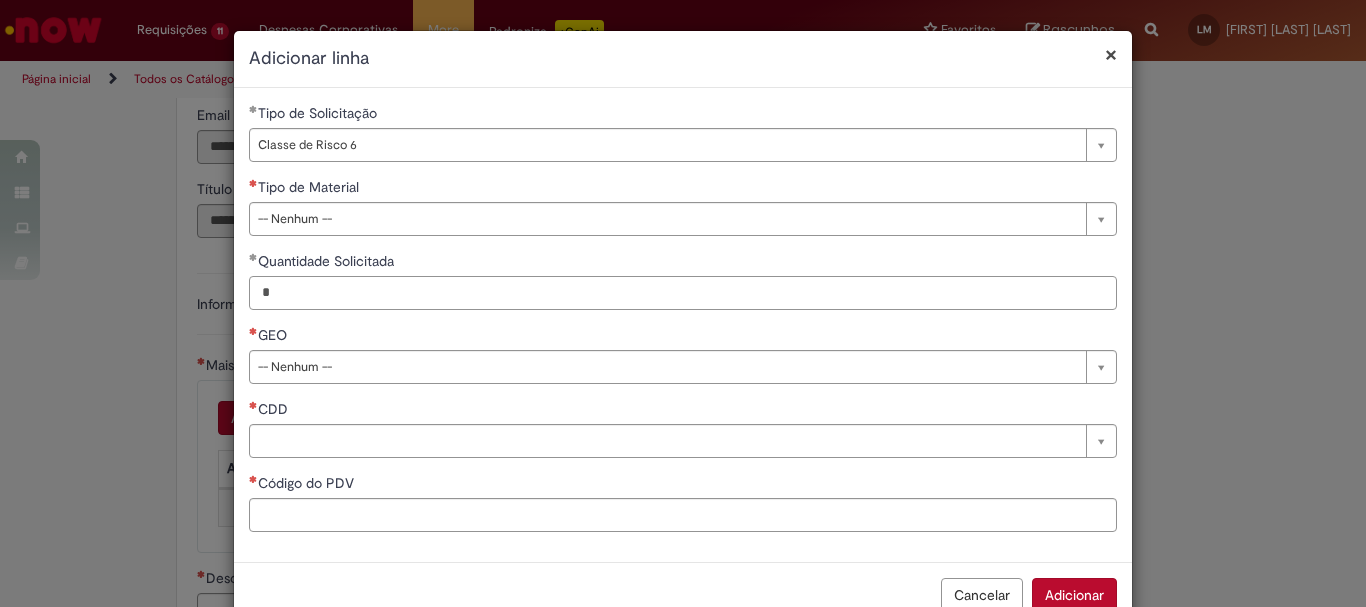 type on "*" 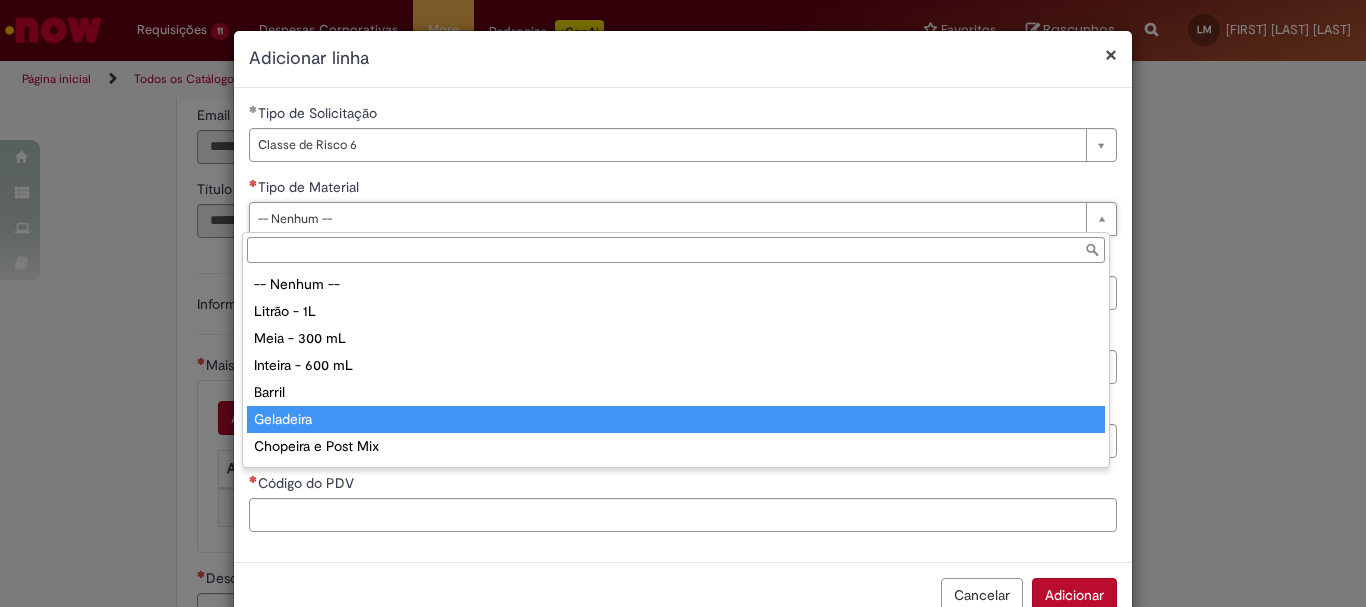drag, startPoint x: 312, startPoint y: 411, endPoint x: 326, endPoint y: 398, distance: 19.104973 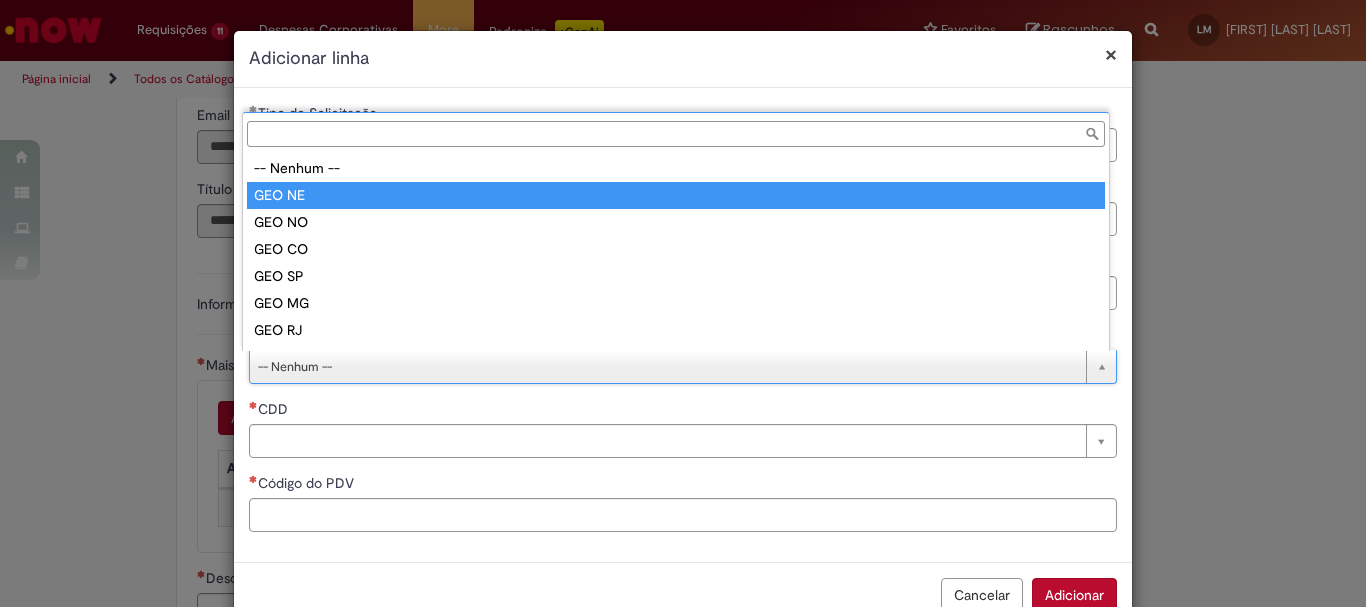 type on "******" 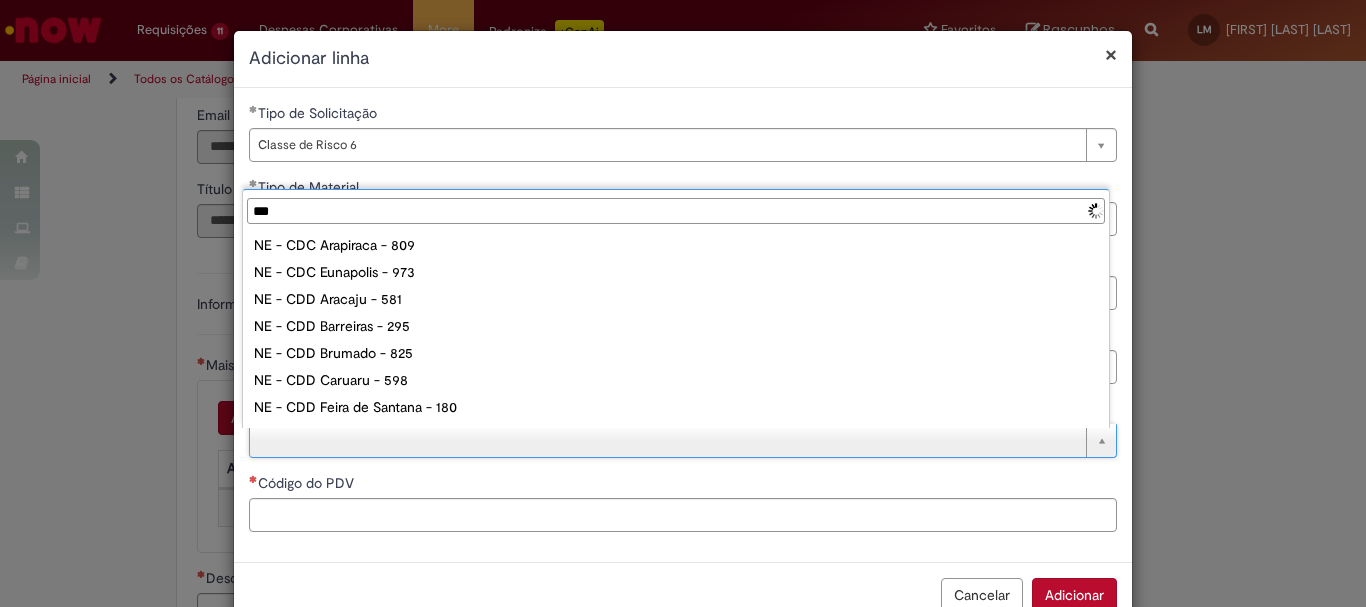 type on "****" 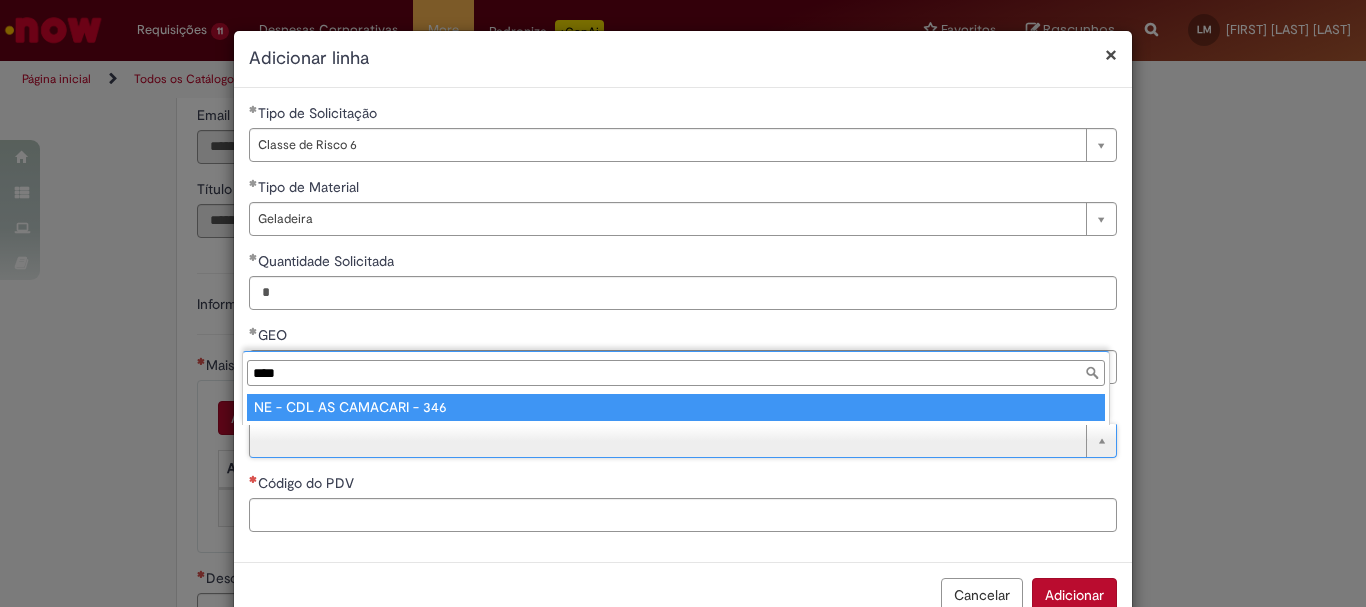 type on "**********" 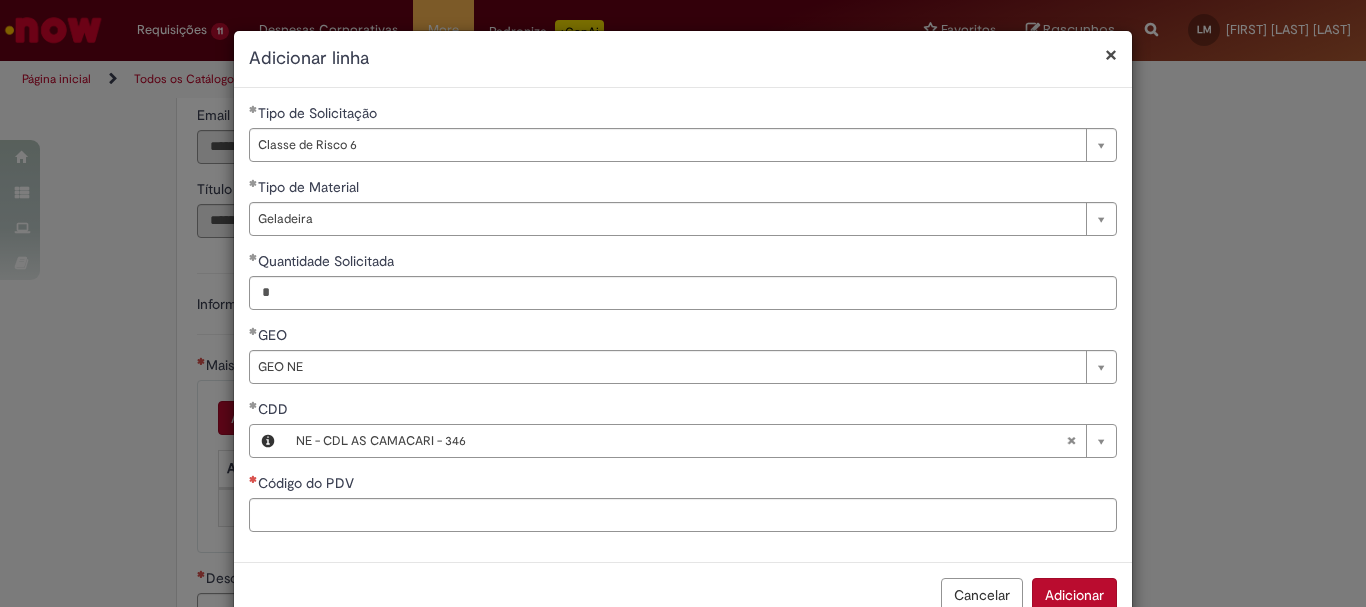 click on "Código do PDV" at bounding box center (303, 483) 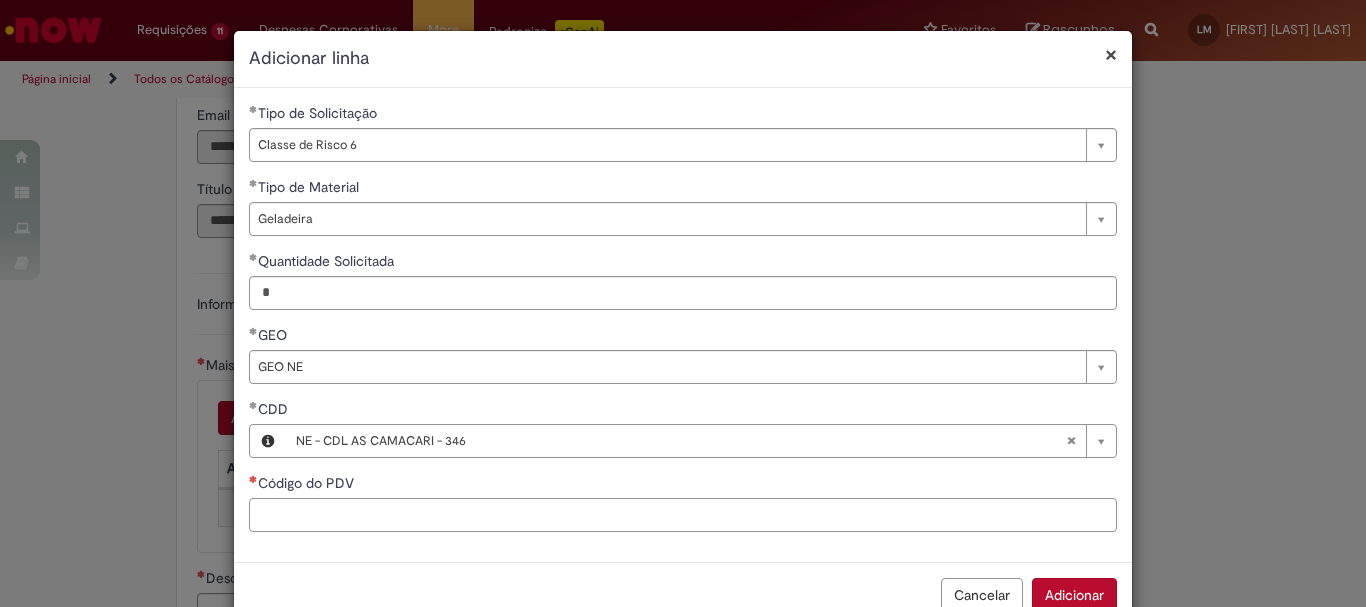 click on "Código do PDV" at bounding box center (683, 515) 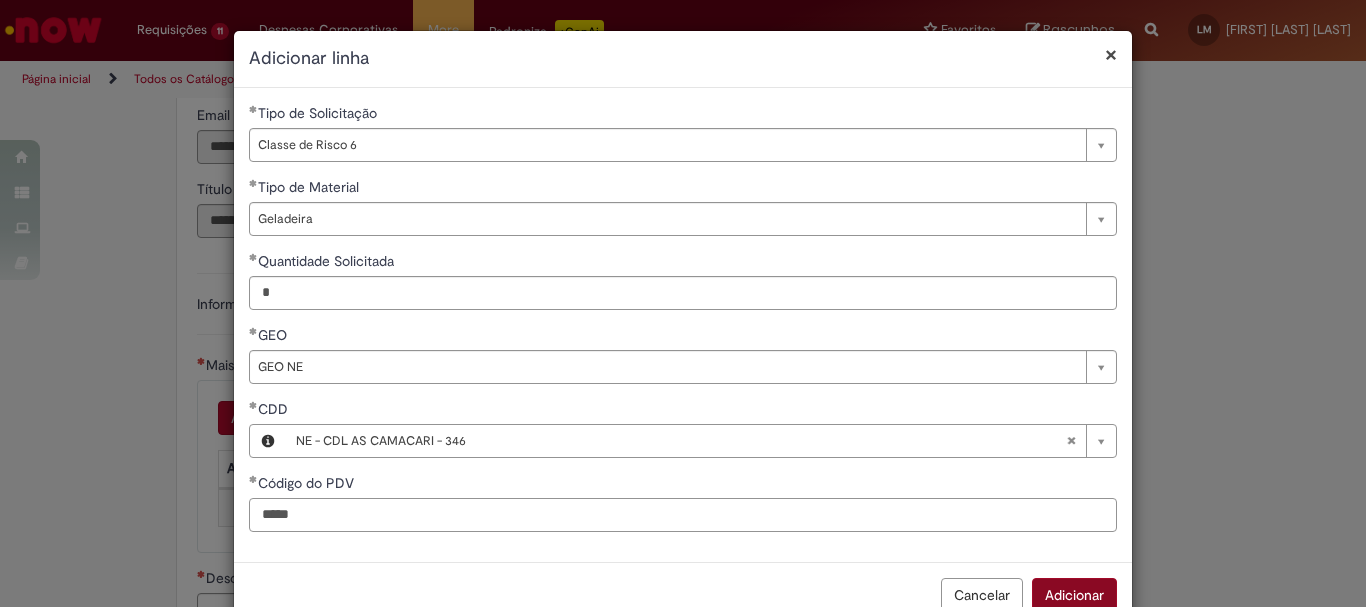 type on "*****" 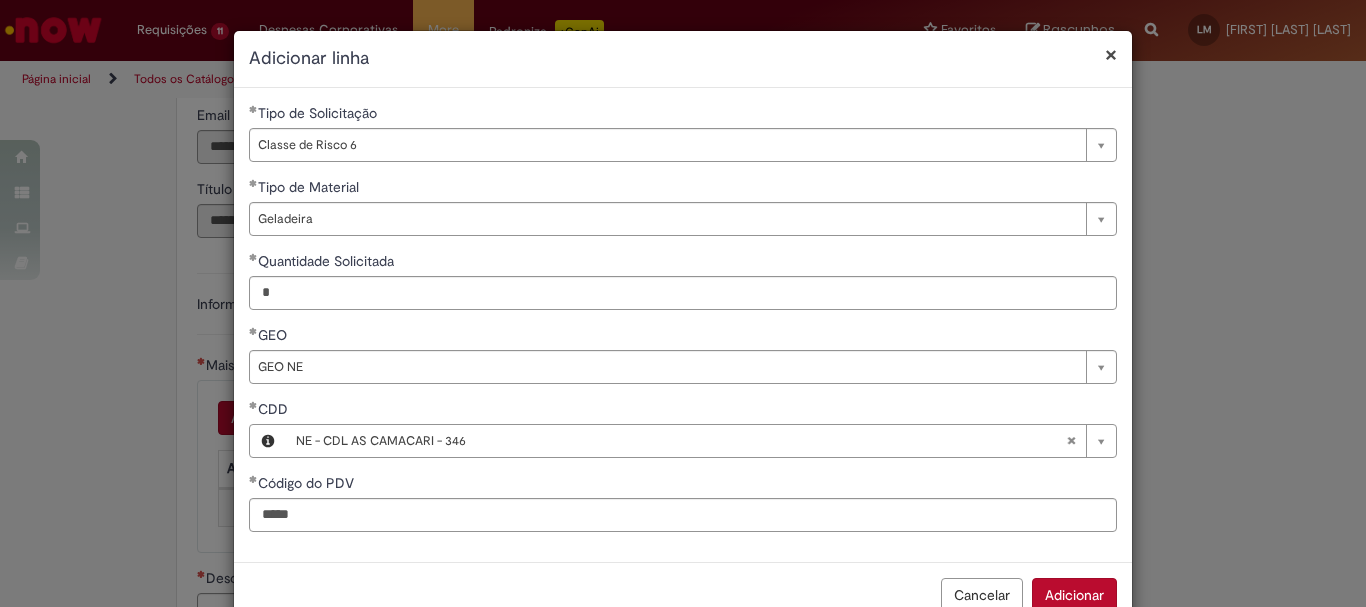 click on "Adicionar" at bounding box center [1074, 595] 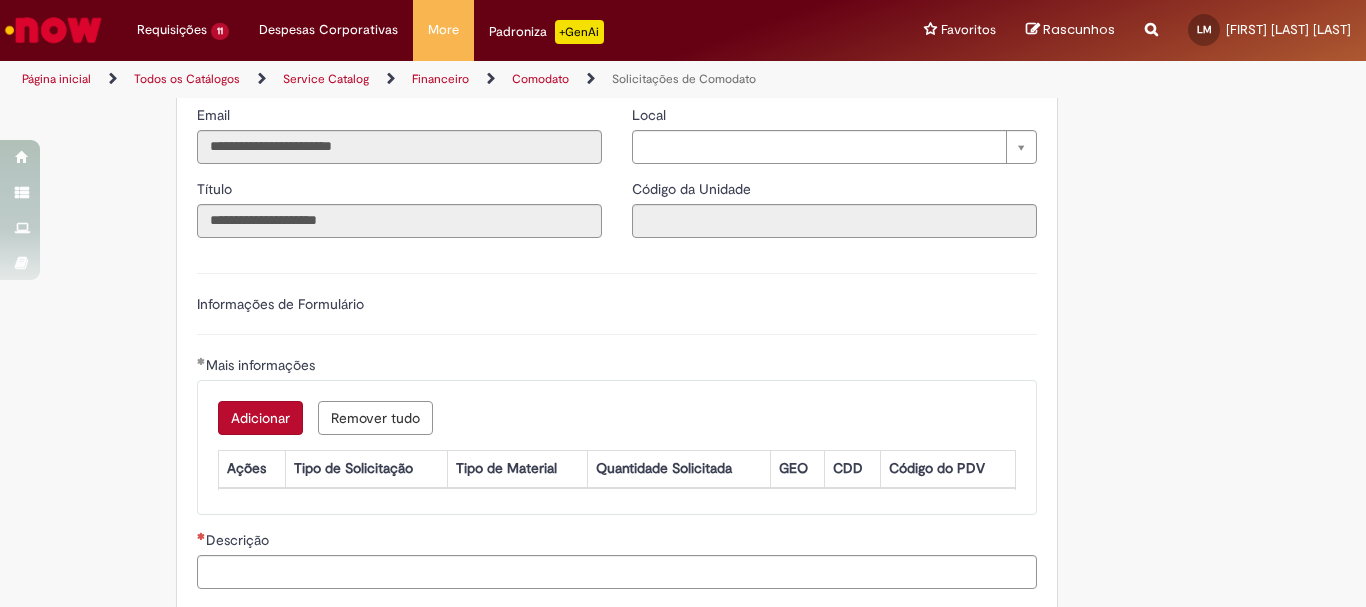 scroll, scrollTop: 5, scrollLeft: 0, axis: vertical 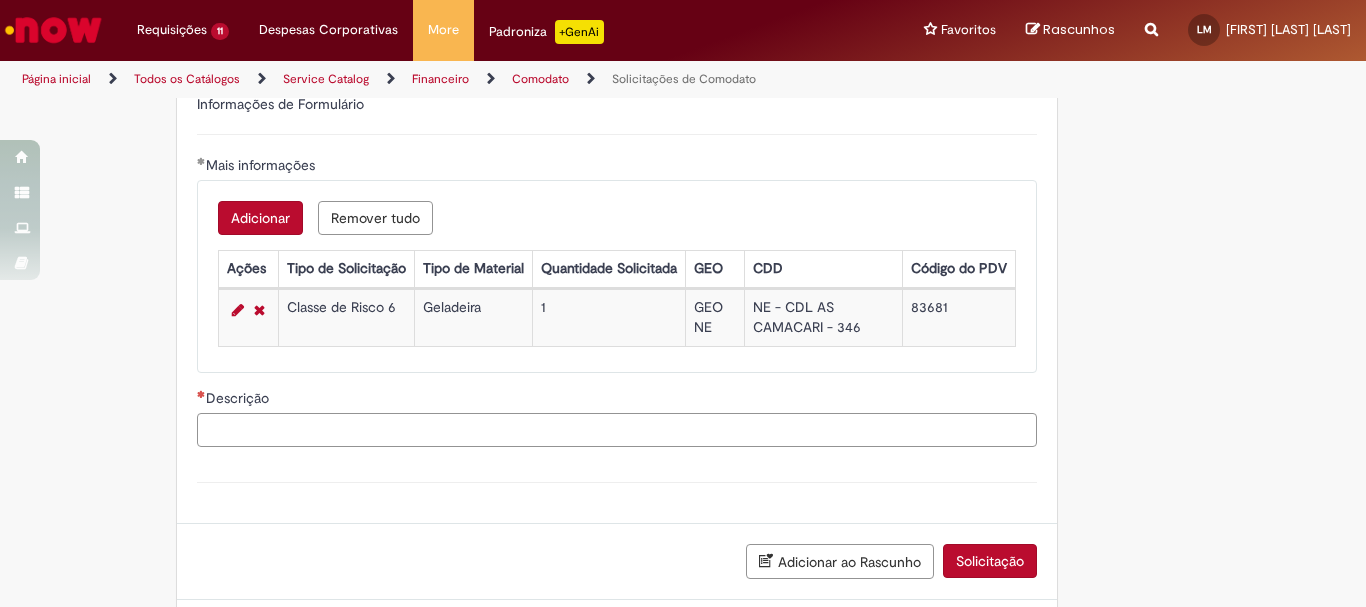 click on "Descrição" at bounding box center [617, 430] 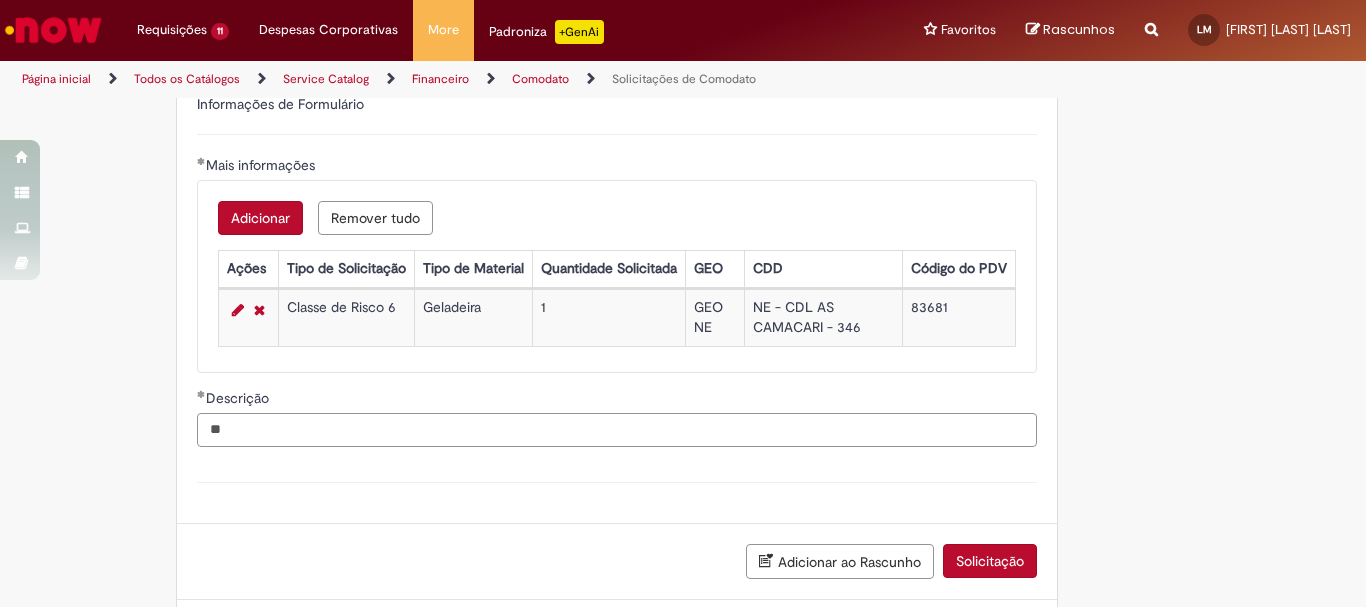 type on "*" 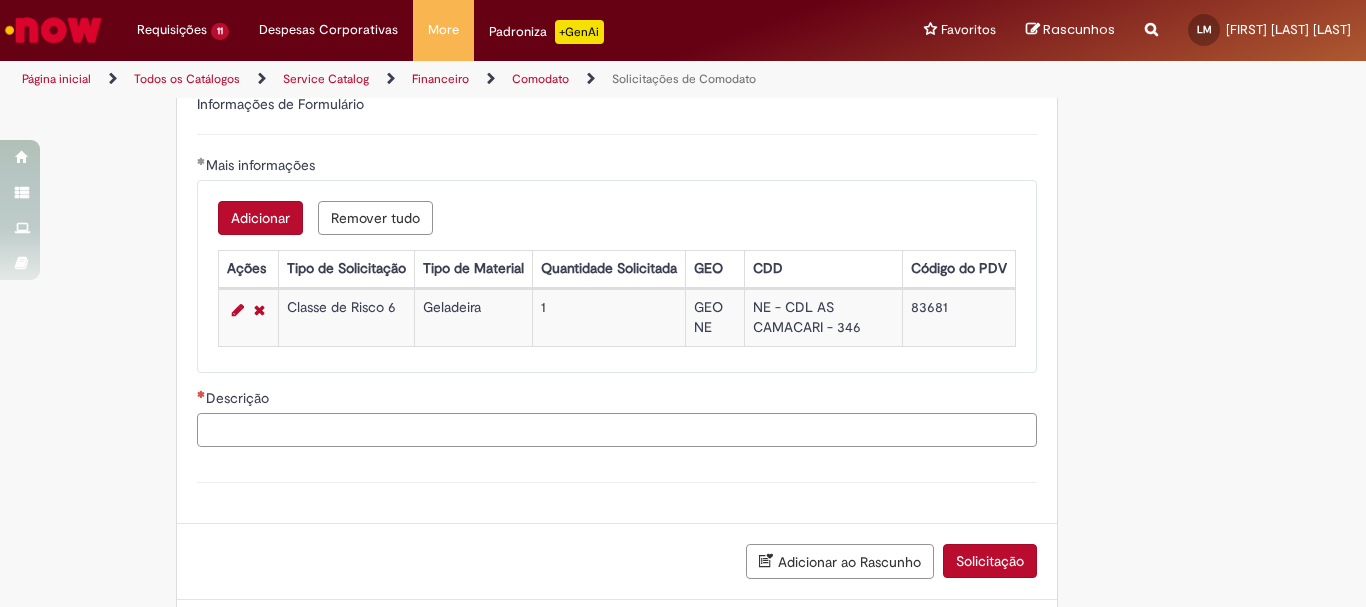 type on "*" 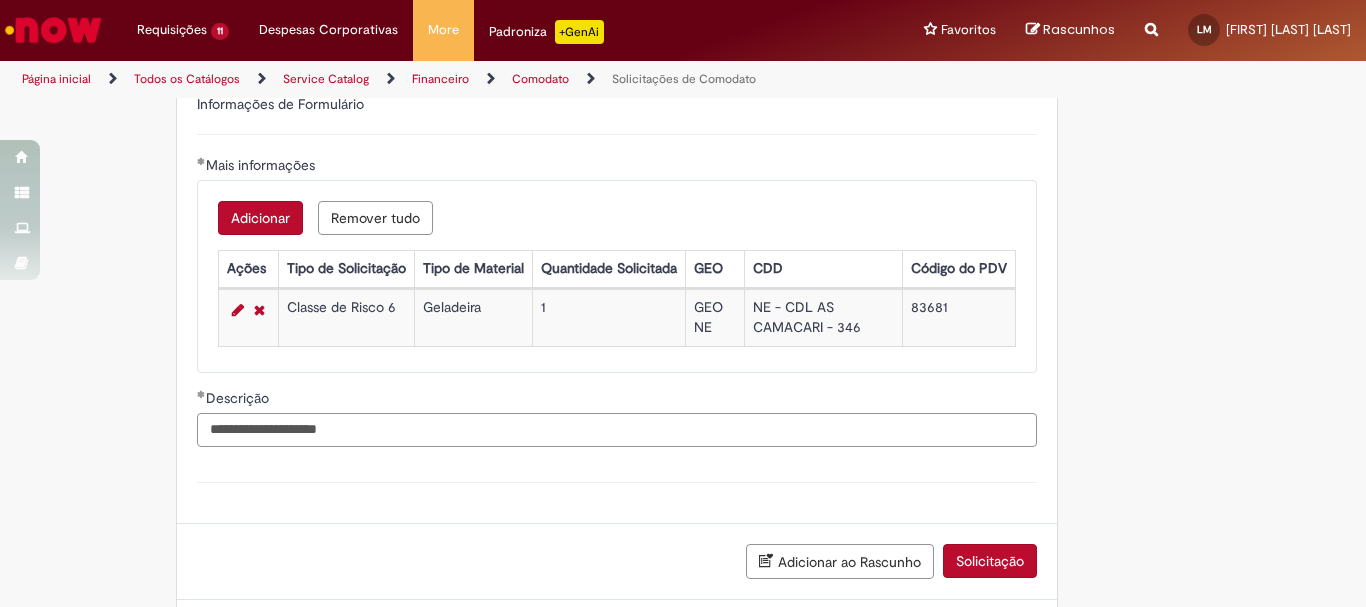 scroll, scrollTop: 700, scrollLeft: 0, axis: vertical 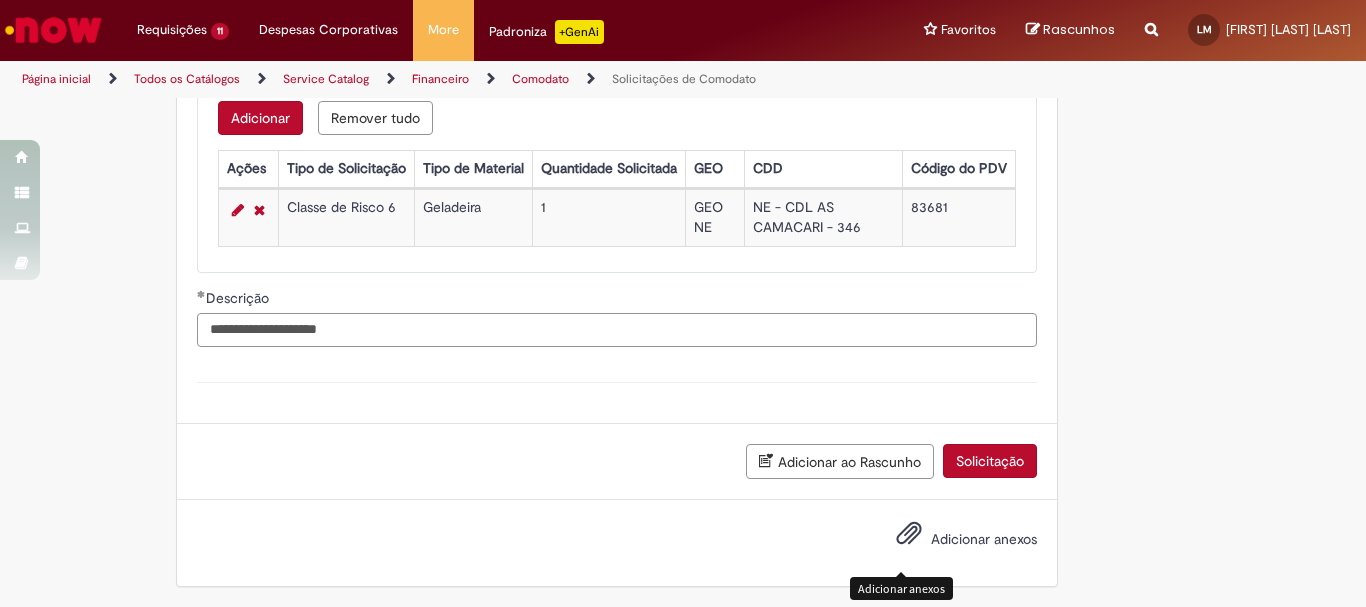 type on "**********" 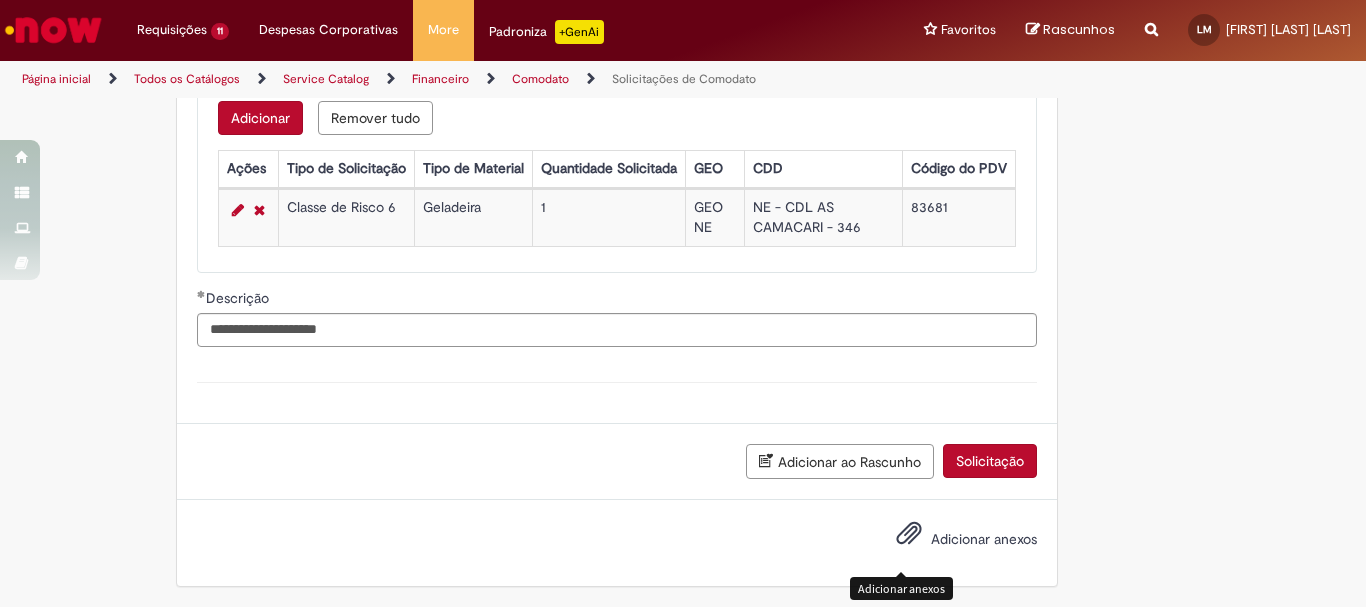 click at bounding box center [909, 534] 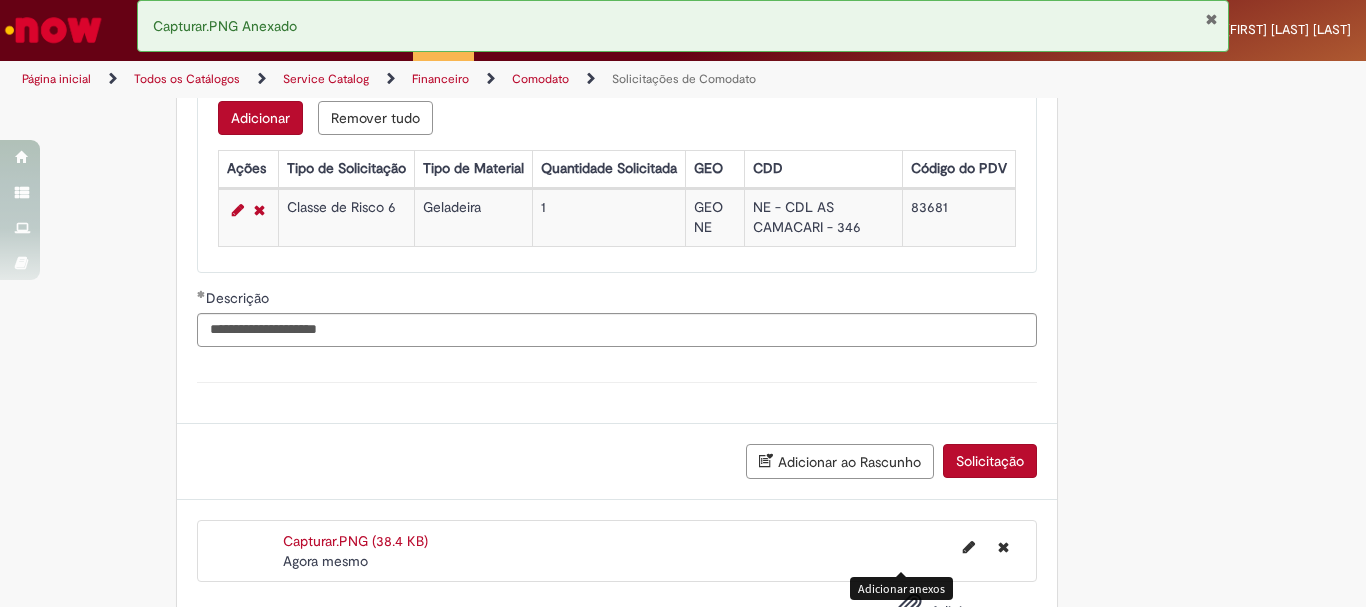 scroll, scrollTop: 782, scrollLeft: 0, axis: vertical 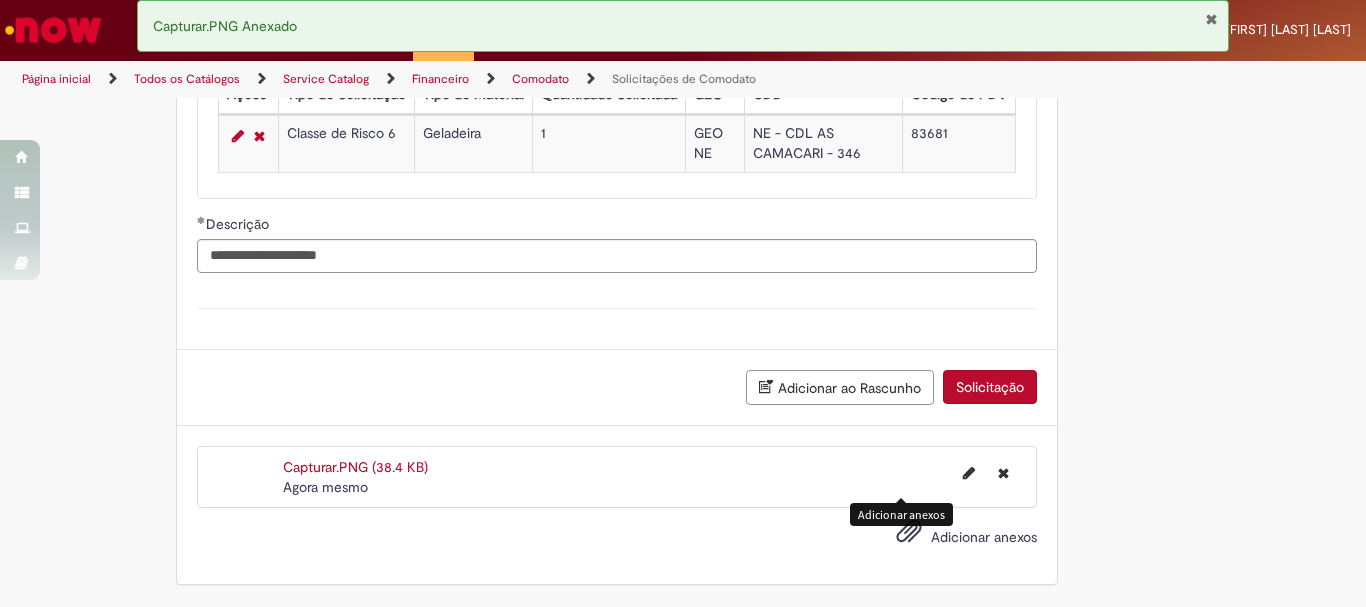 click on "Solicitação" at bounding box center (990, 387) 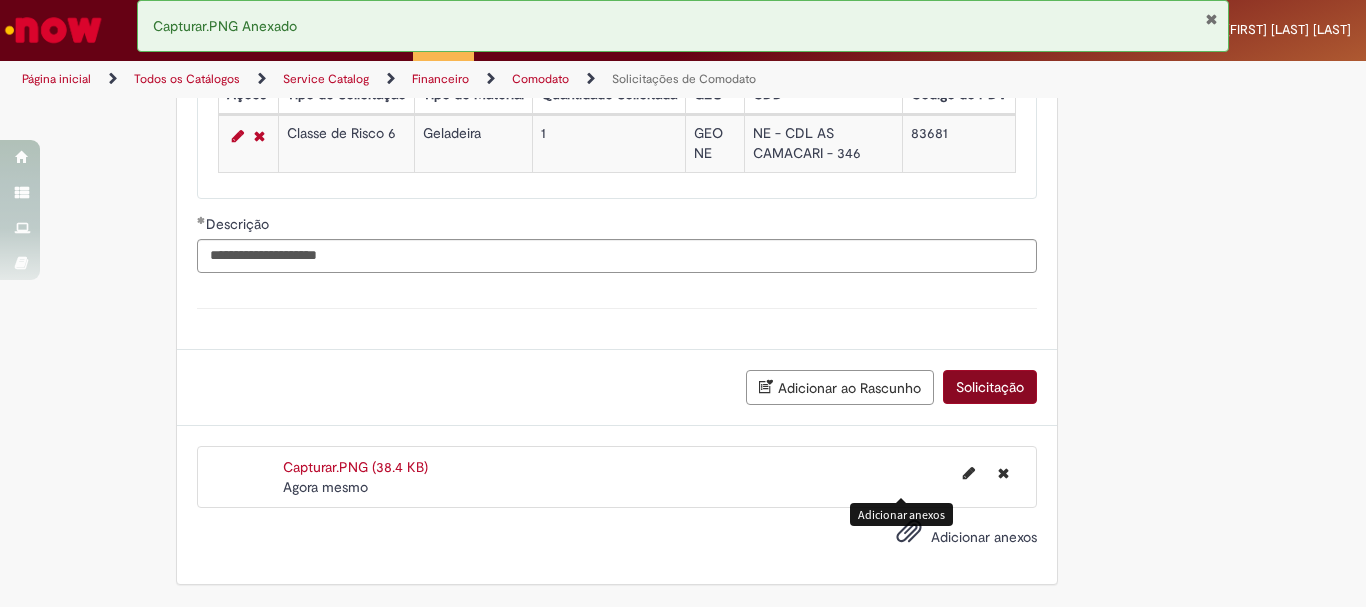 scroll, scrollTop: 736, scrollLeft: 0, axis: vertical 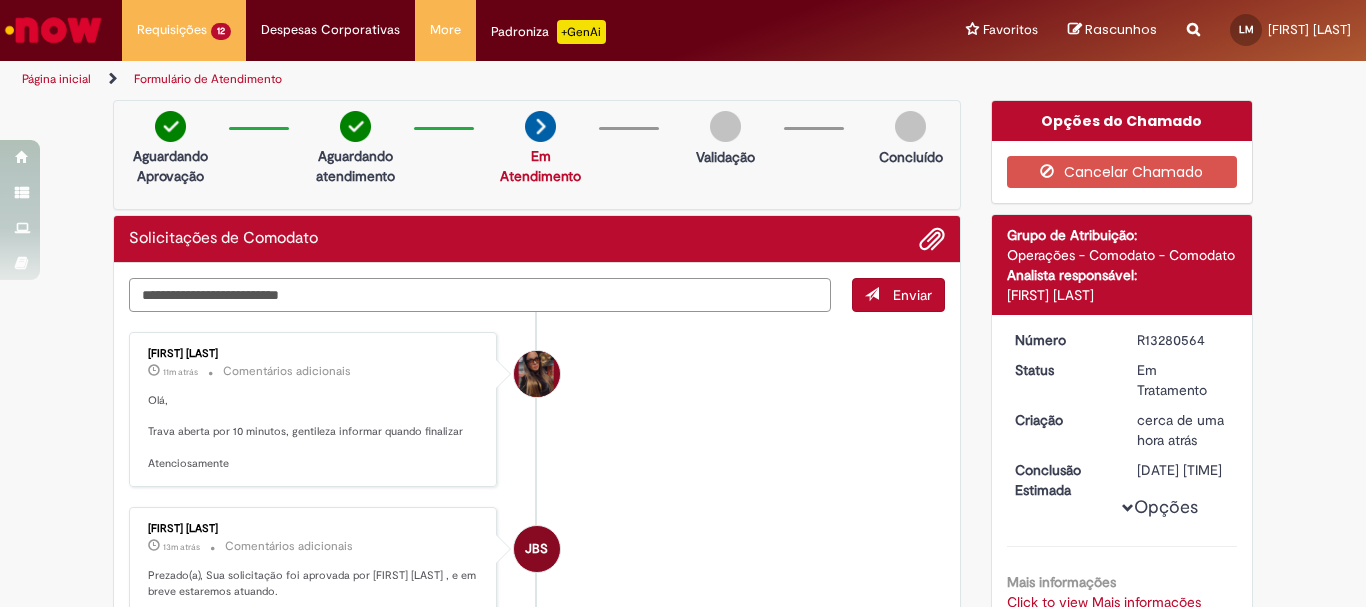 click at bounding box center [480, 295] 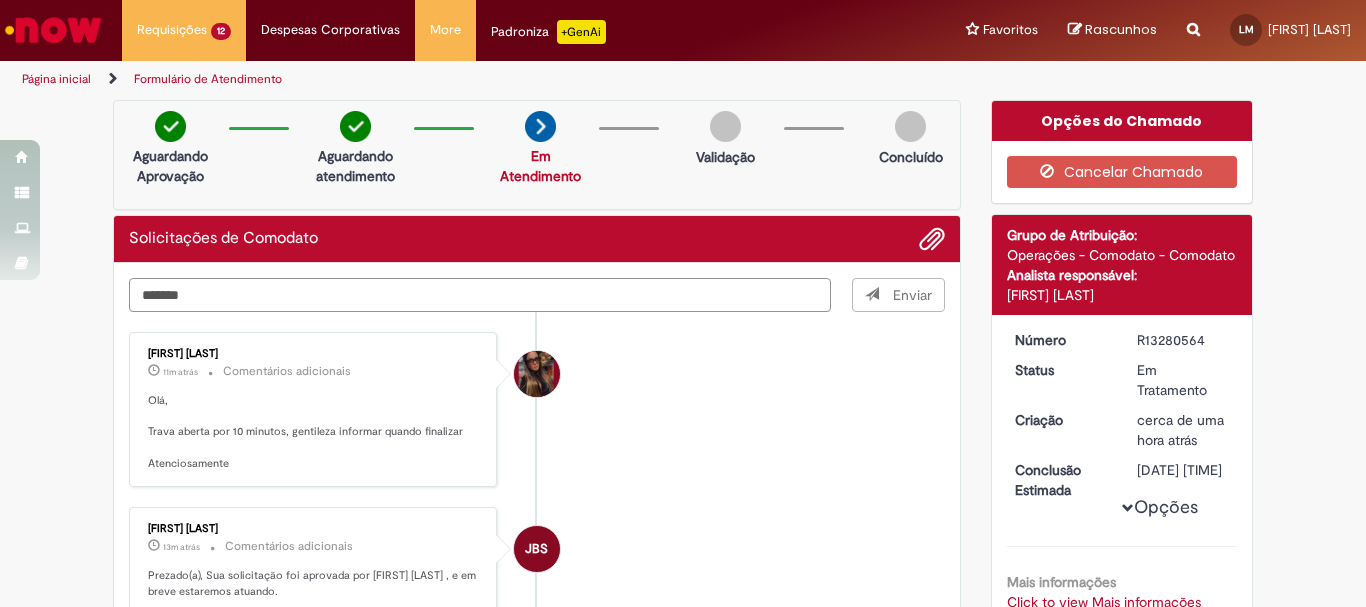 type on "*******" 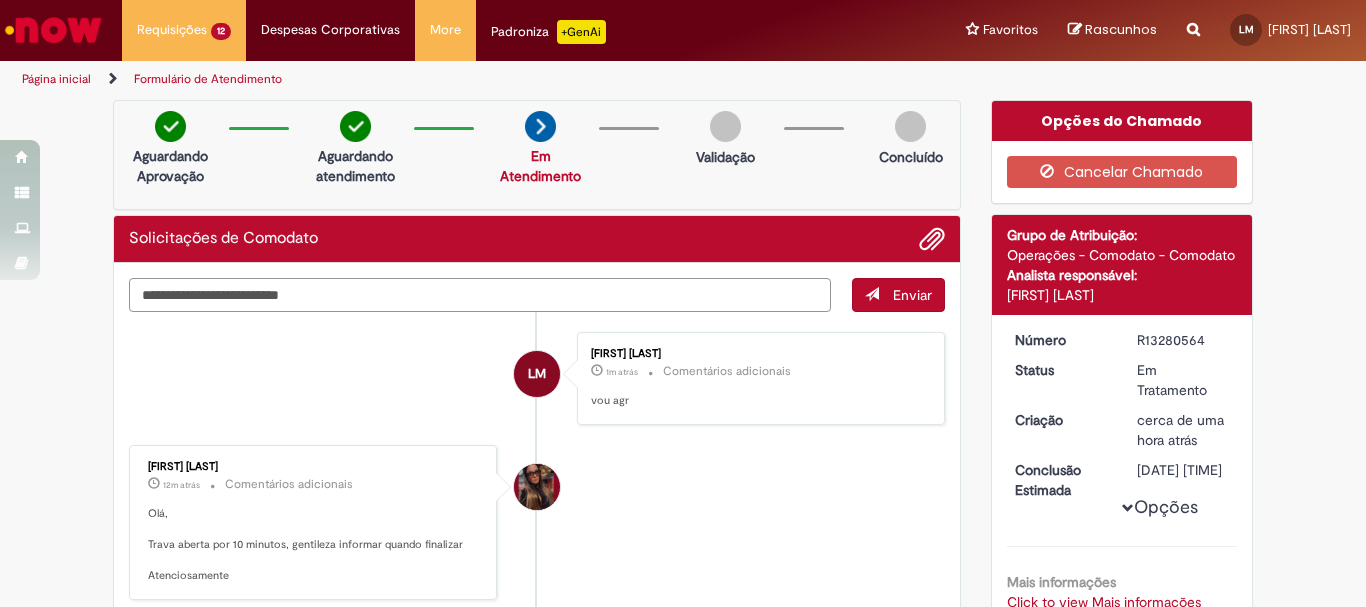 click at bounding box center (480, 295) 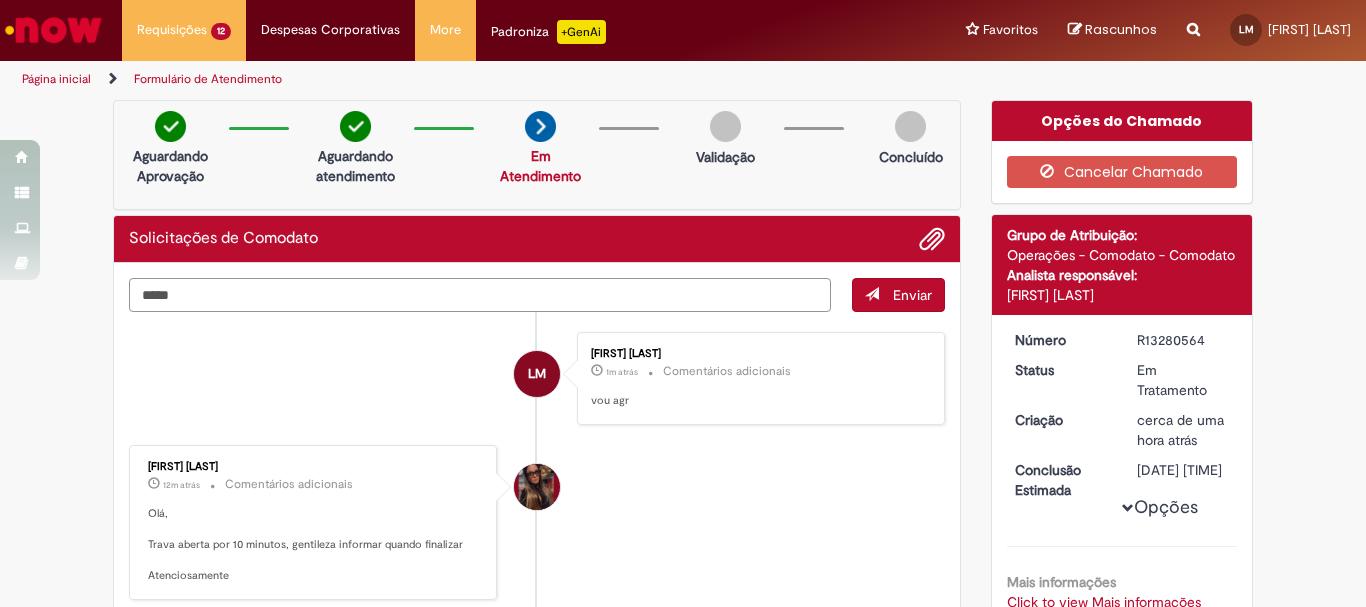 type on "******" 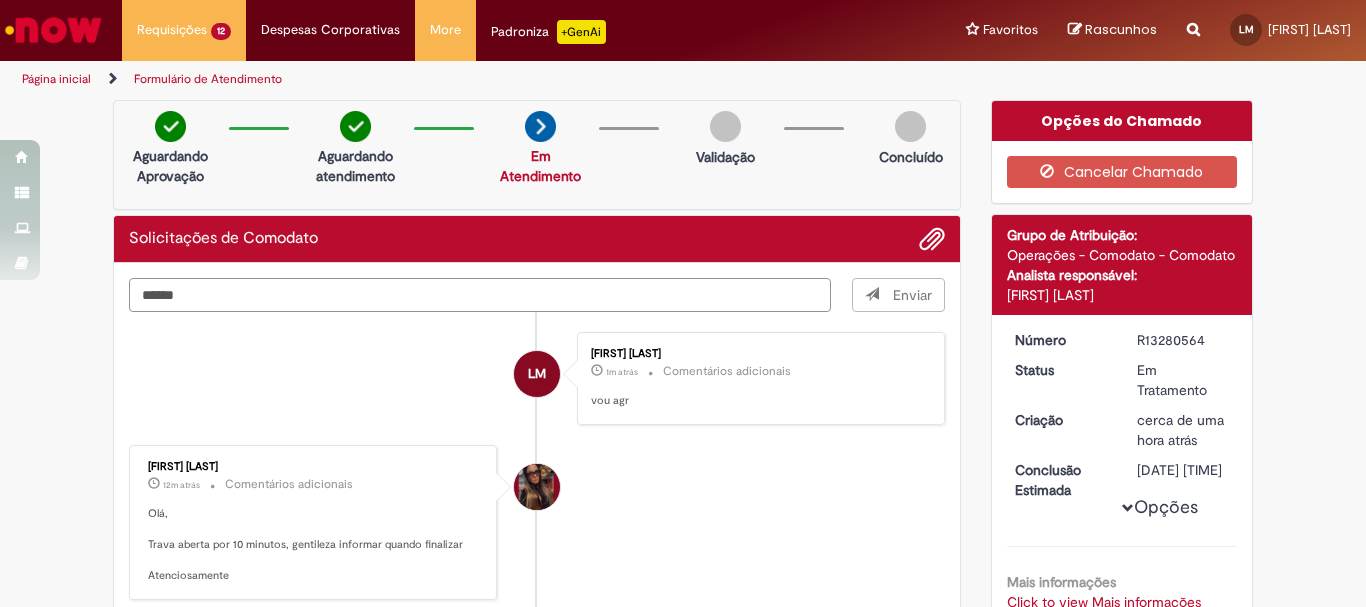 type 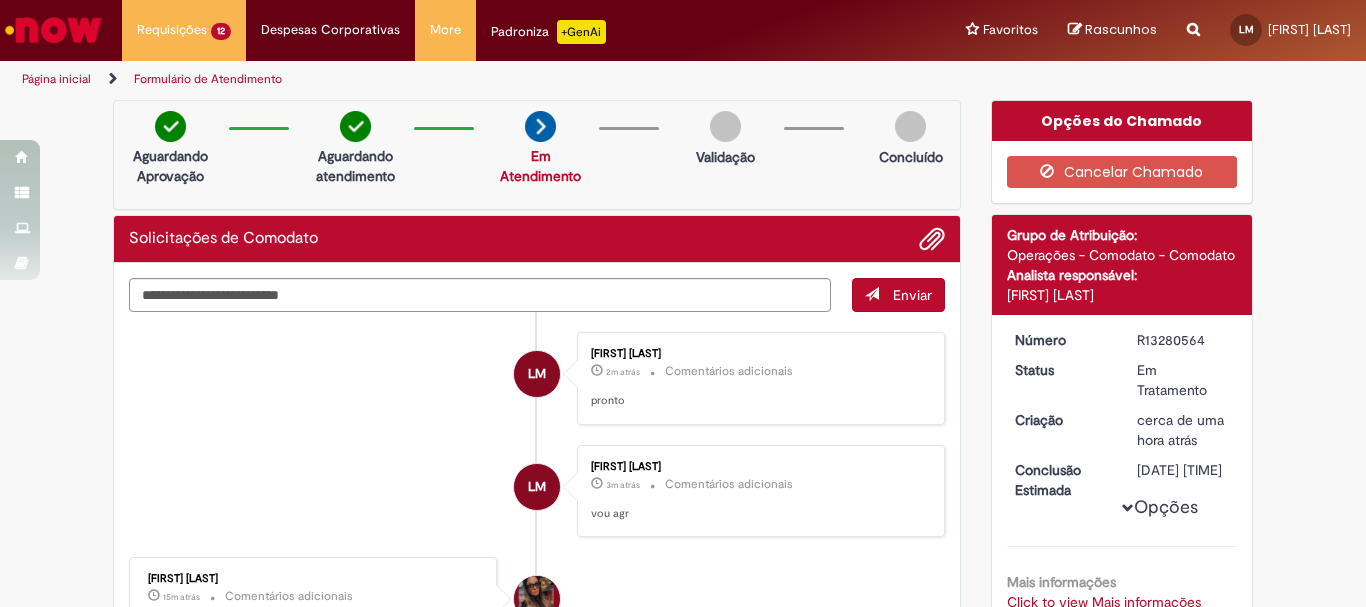 drag, startPoint x: 479, startPoint y: 487, endPoint x: 517, endPoint y: 551, distance: 74.431175 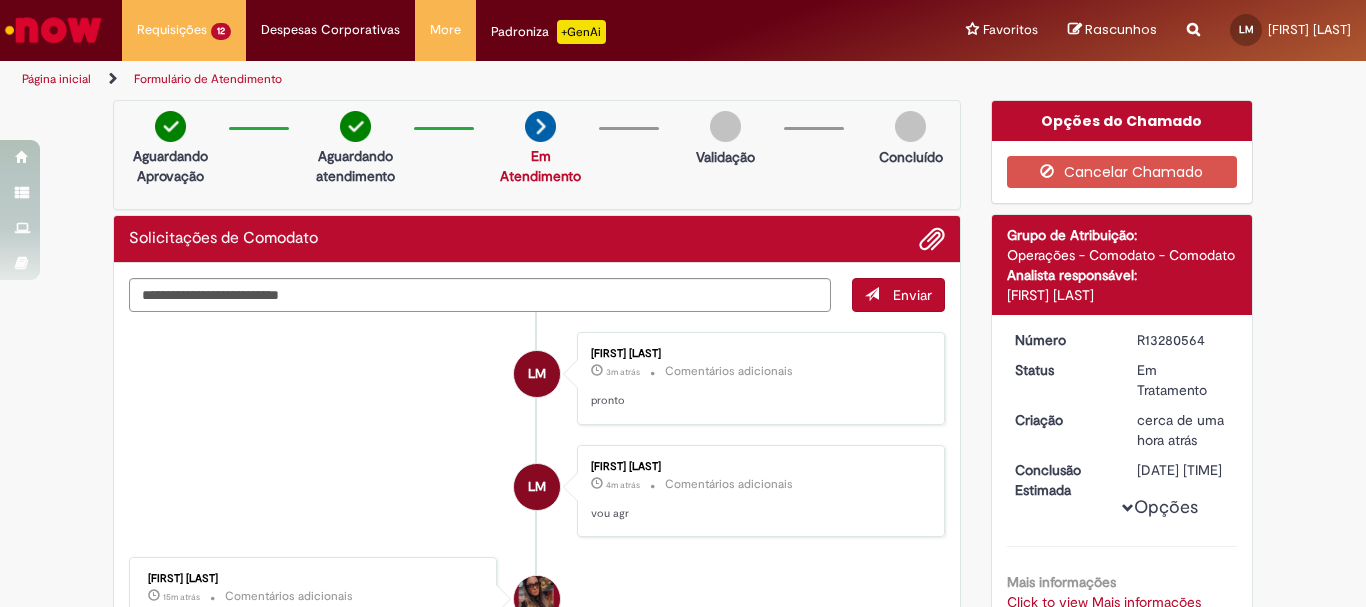 click on "LM
[FIRST] [LAST]
3m atrás 3 minutos atrás     Comentários adicionais
pronto
LM
[FIRST] [LAST]
4m atrás 4 minutos atrás     Comentários adicionais
pronto
[FIRST] [LAST]
15m atrás 15 minutos atrás     Comentários adicionais" at bounding box center [537, 1113] 